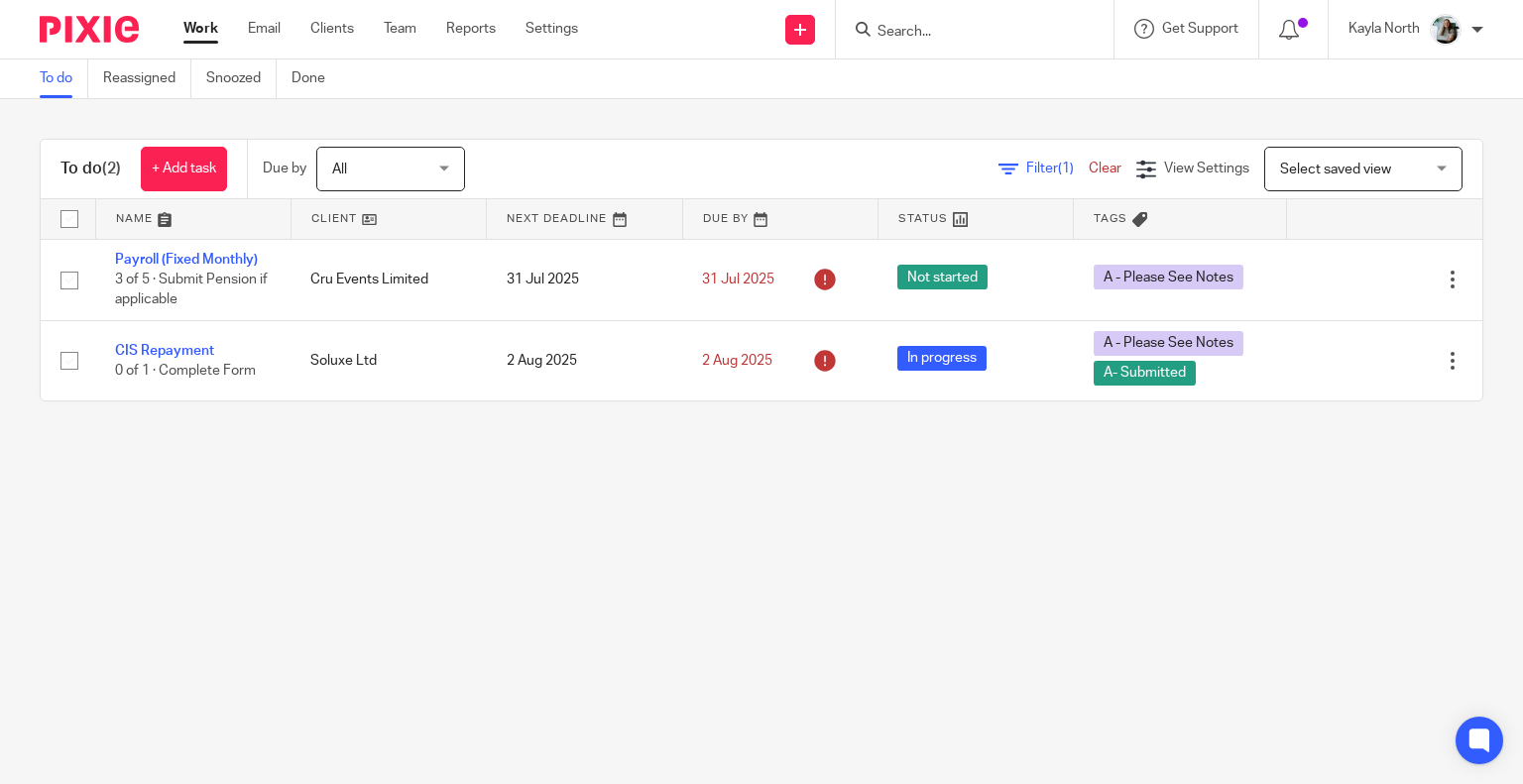scroll, scrollTop: 0, scrollLeft: 0, axis: both 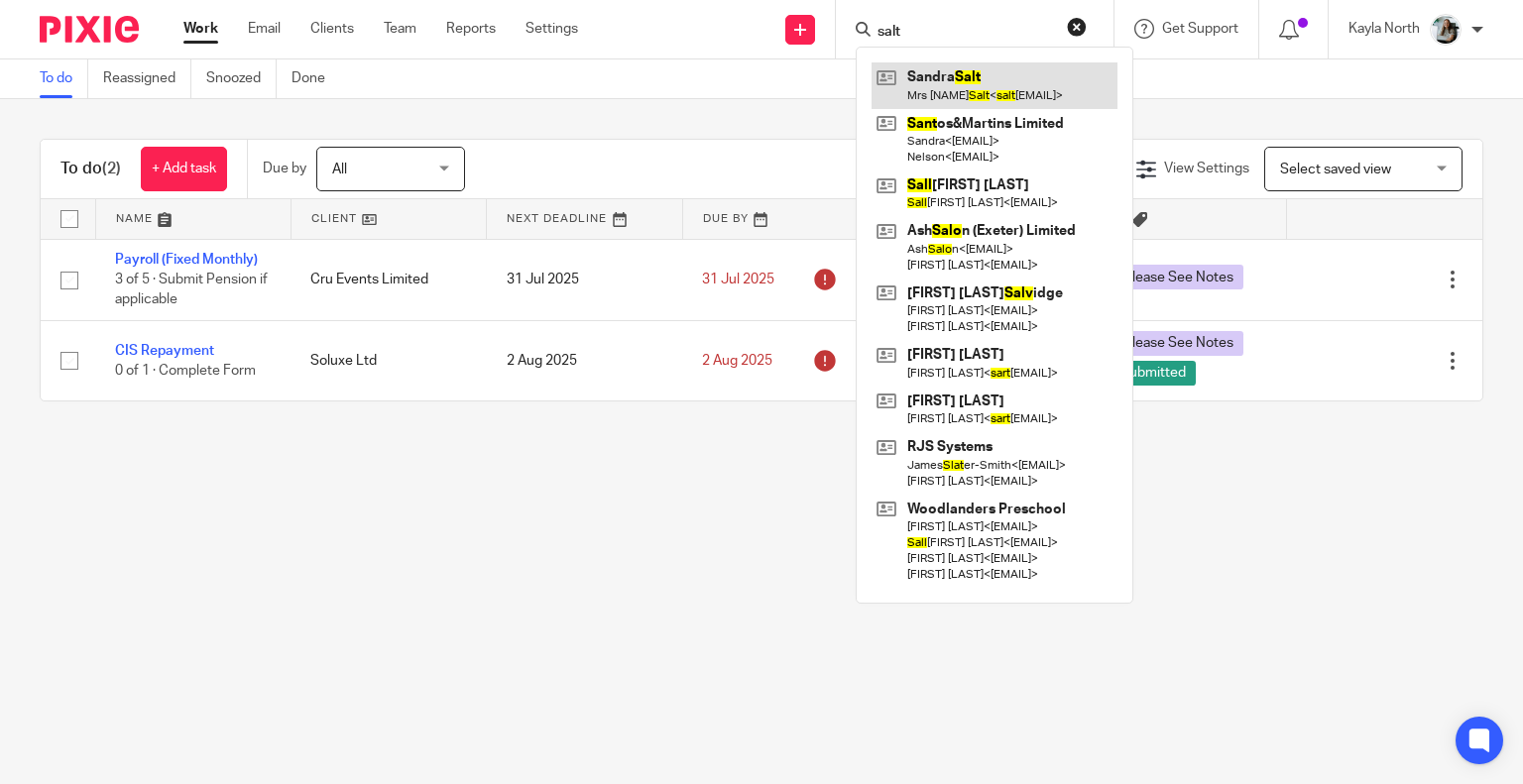 type on "salt" 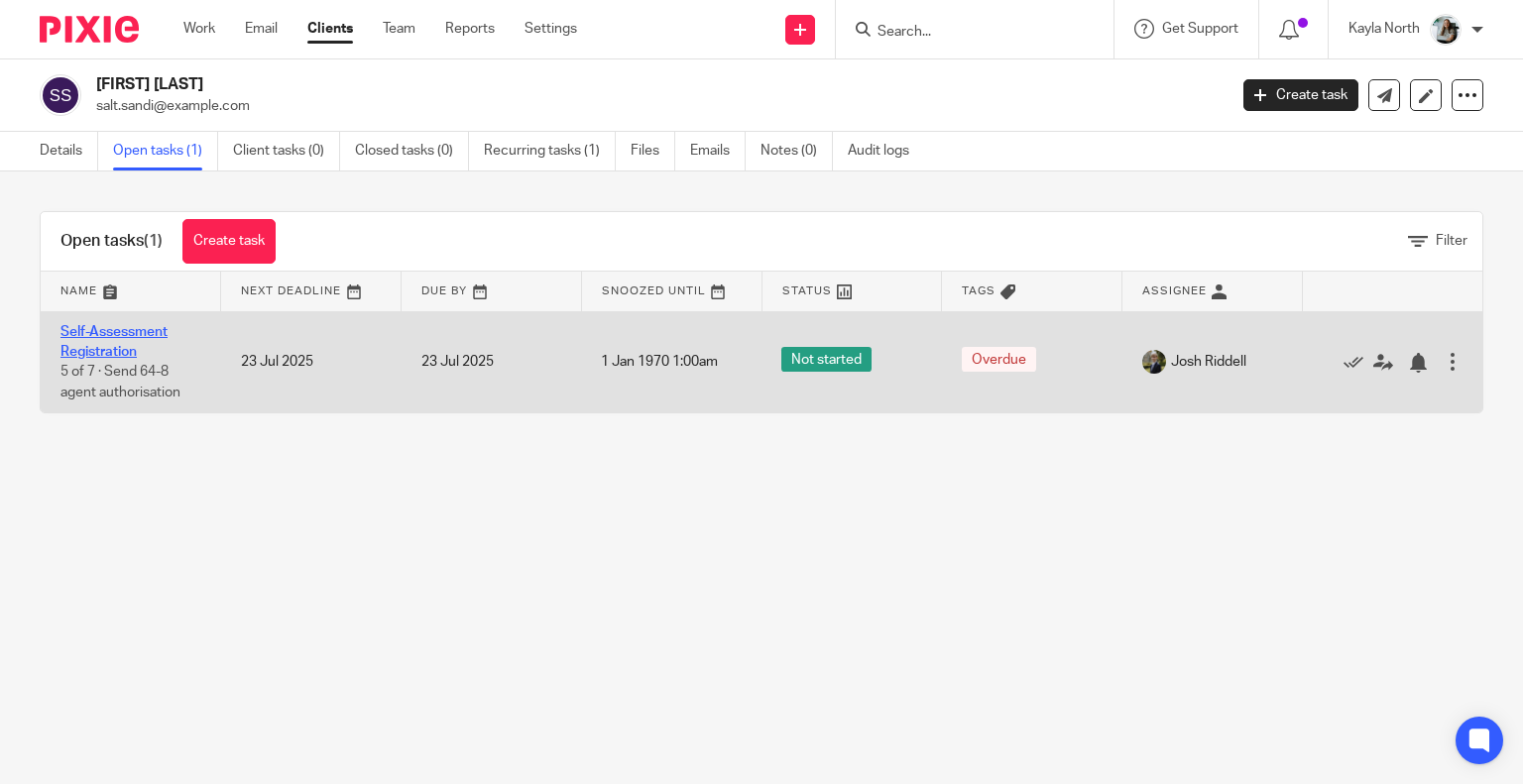scroll, scrollTop: 0, scrollLeft: 0, axis: both 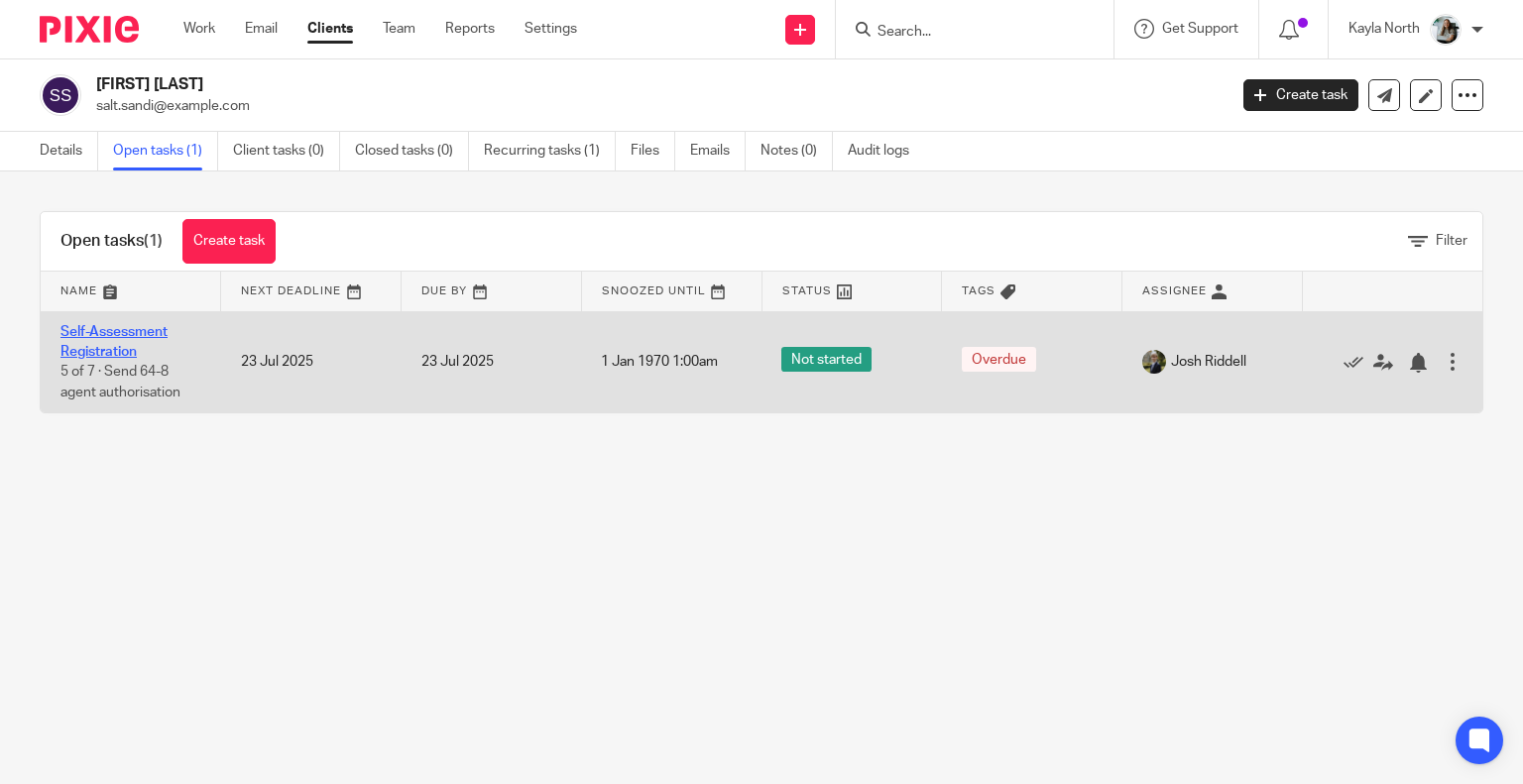 click on "Self-Assessment Registration" at bounding box center [114, 342] 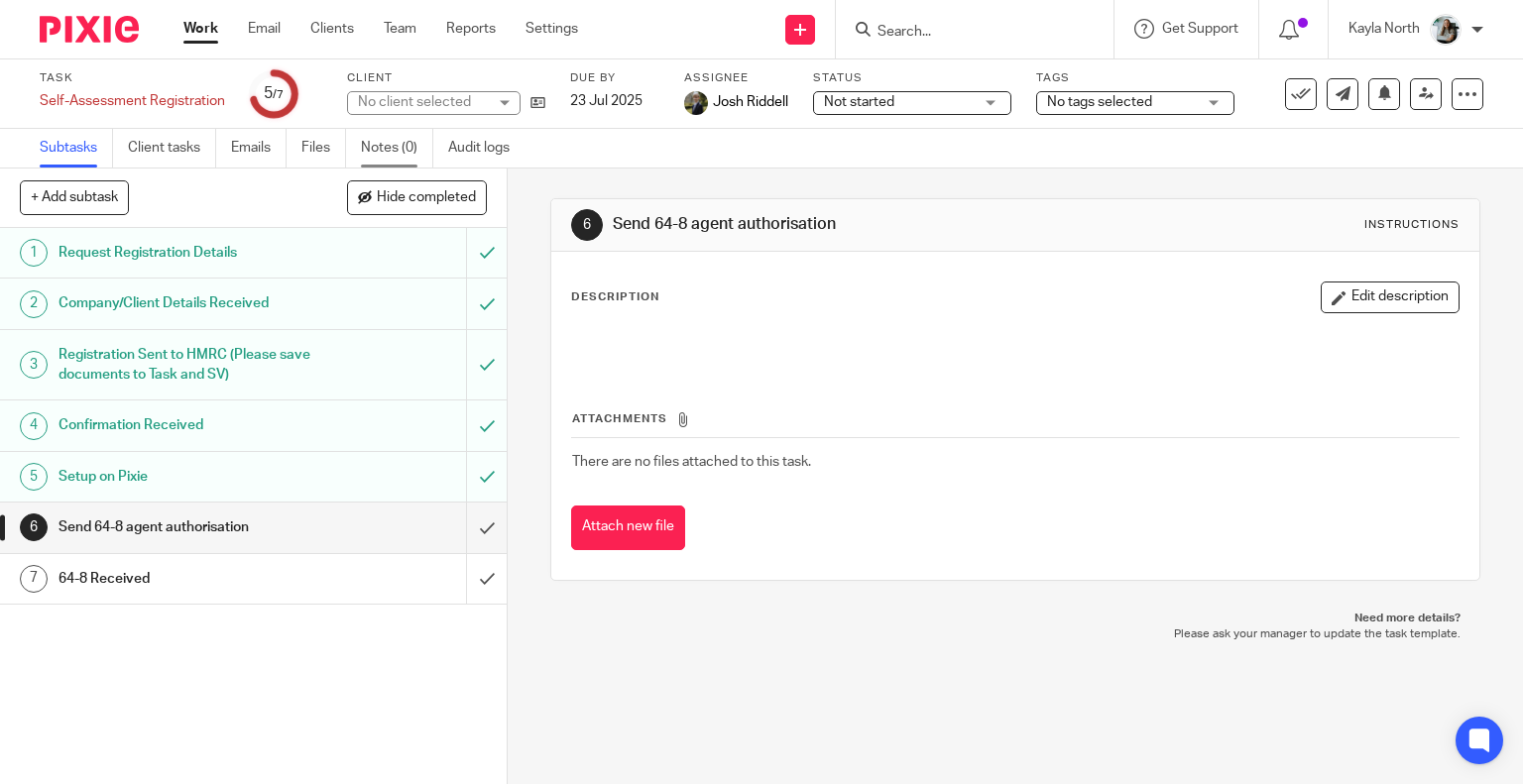 scroll, scrollTop: 0, scrollLeft: 0, axis: both 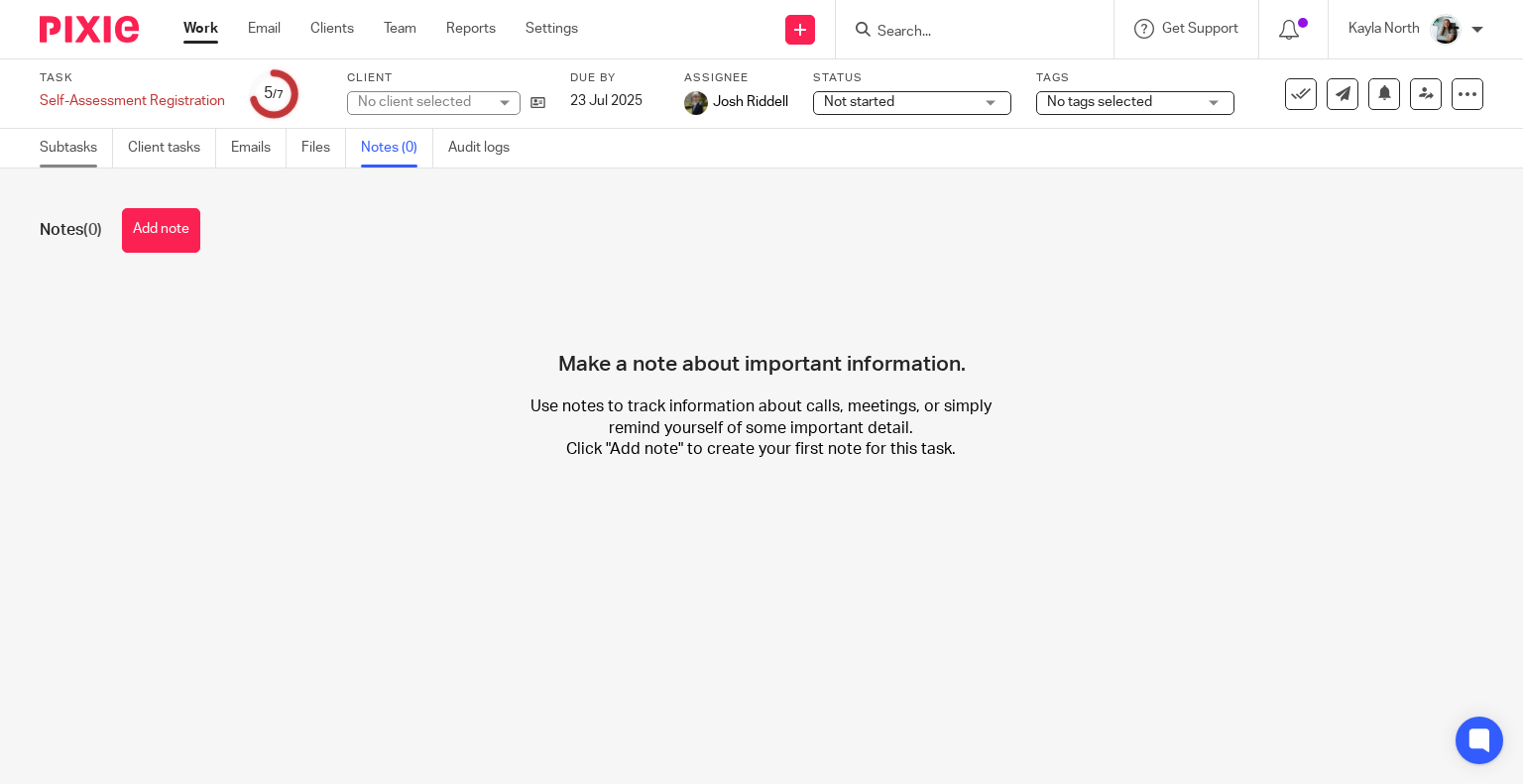 click on "Subtasks" at bounding box center [76, 148] 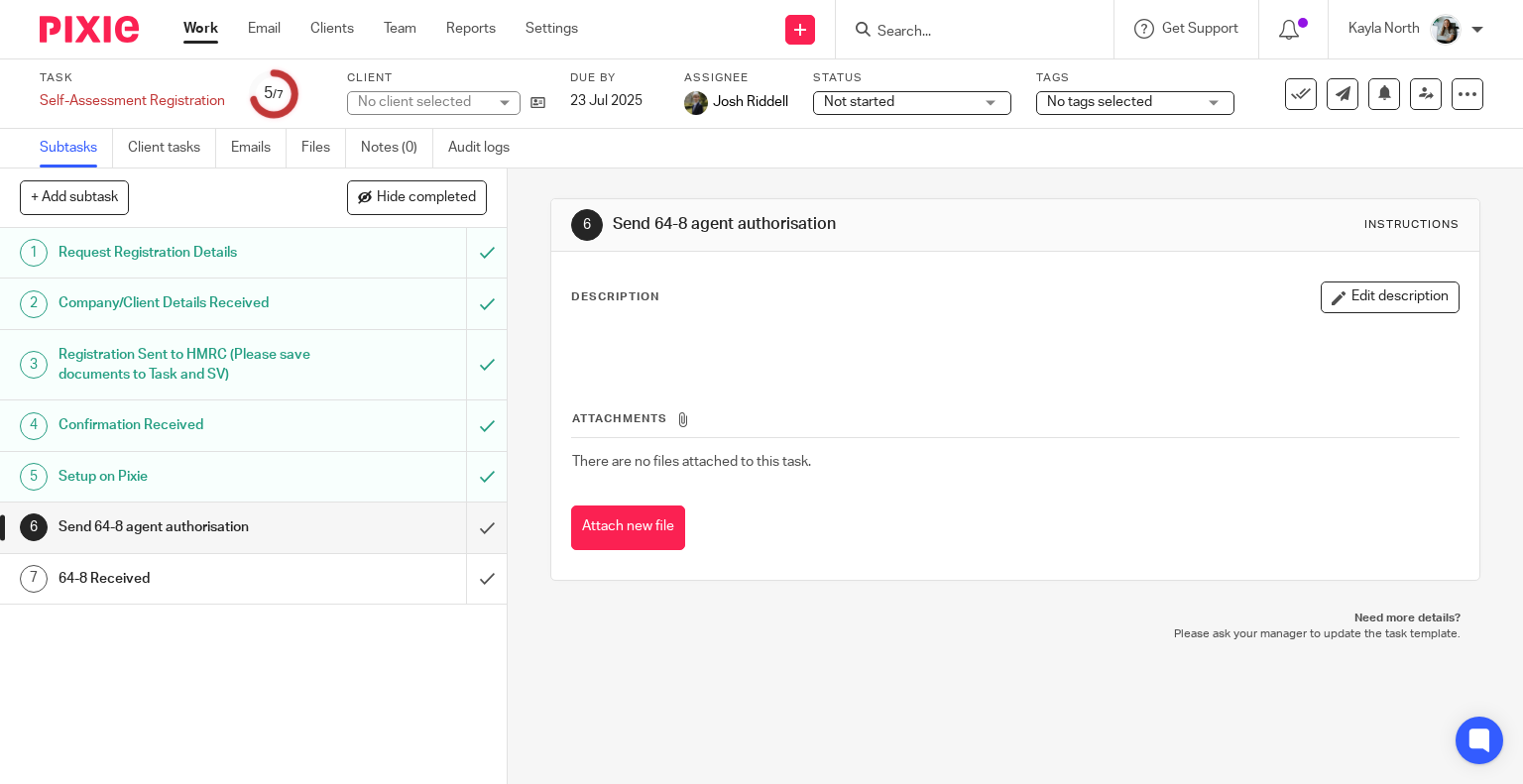 scroll, scrollTop: 0, scrollLeft: 0, axis: both 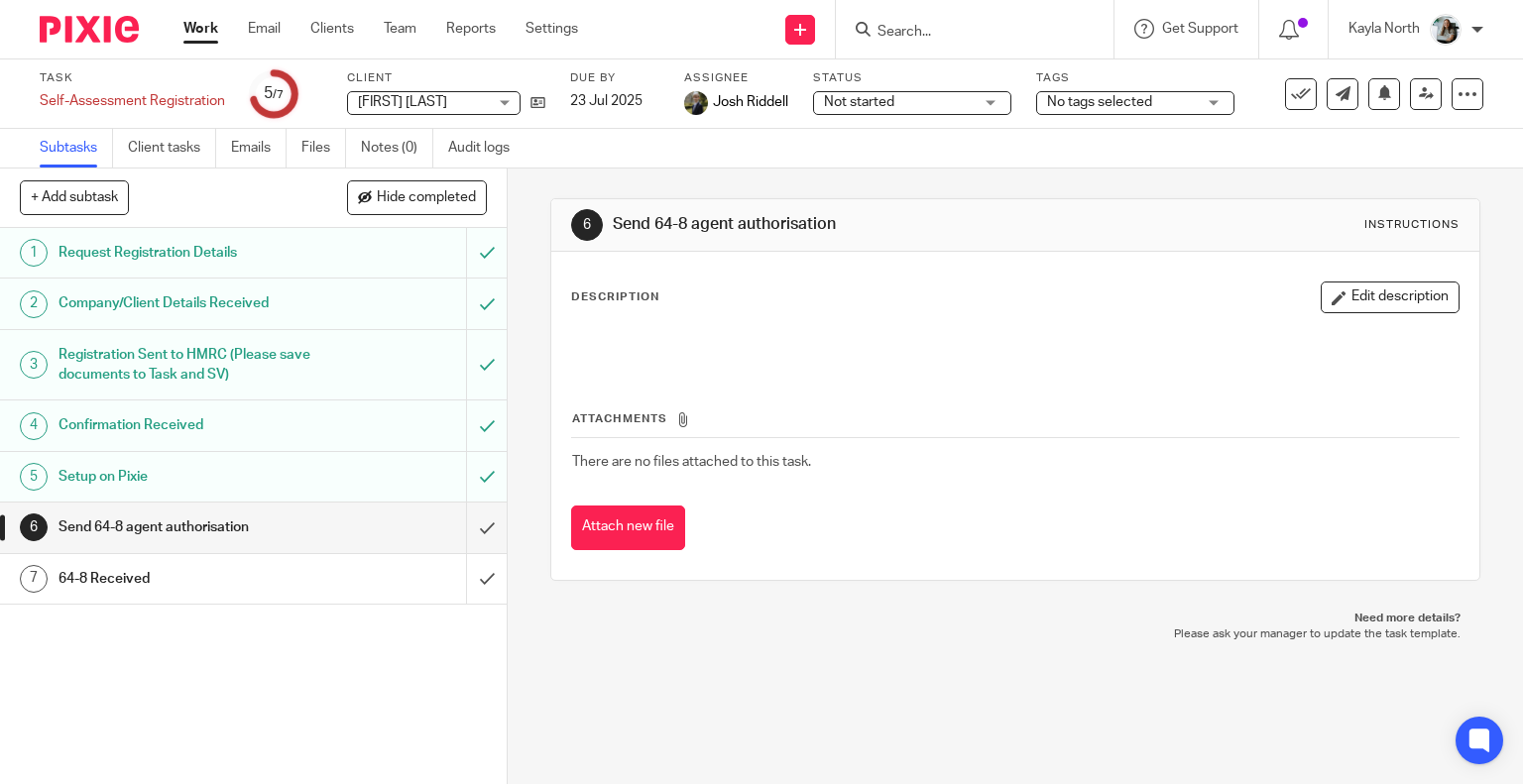 click at bounding box center (89, 29) 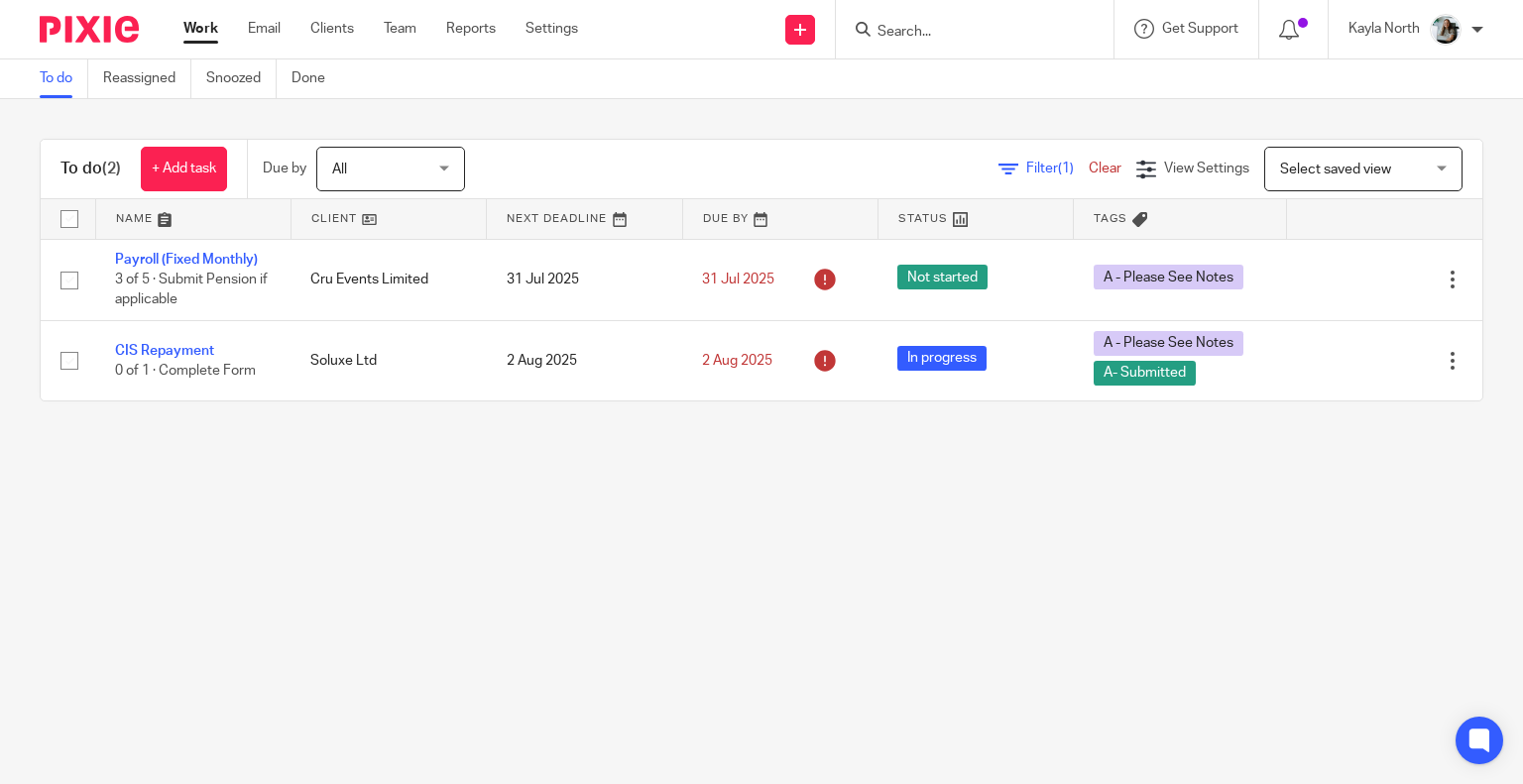 scroll, scrollTop: 0, scrollLeft: 0, axis: both 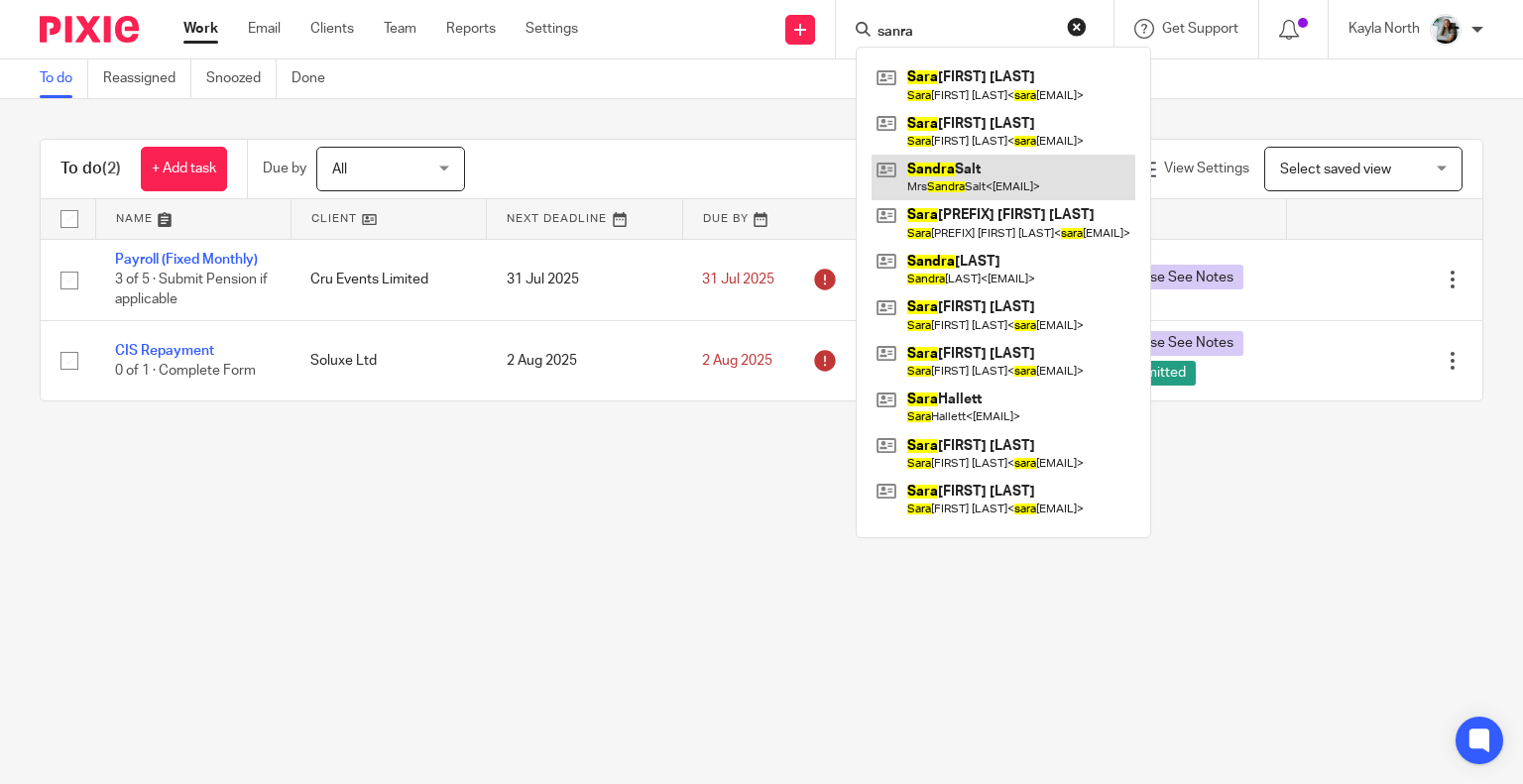 type on "sanra" 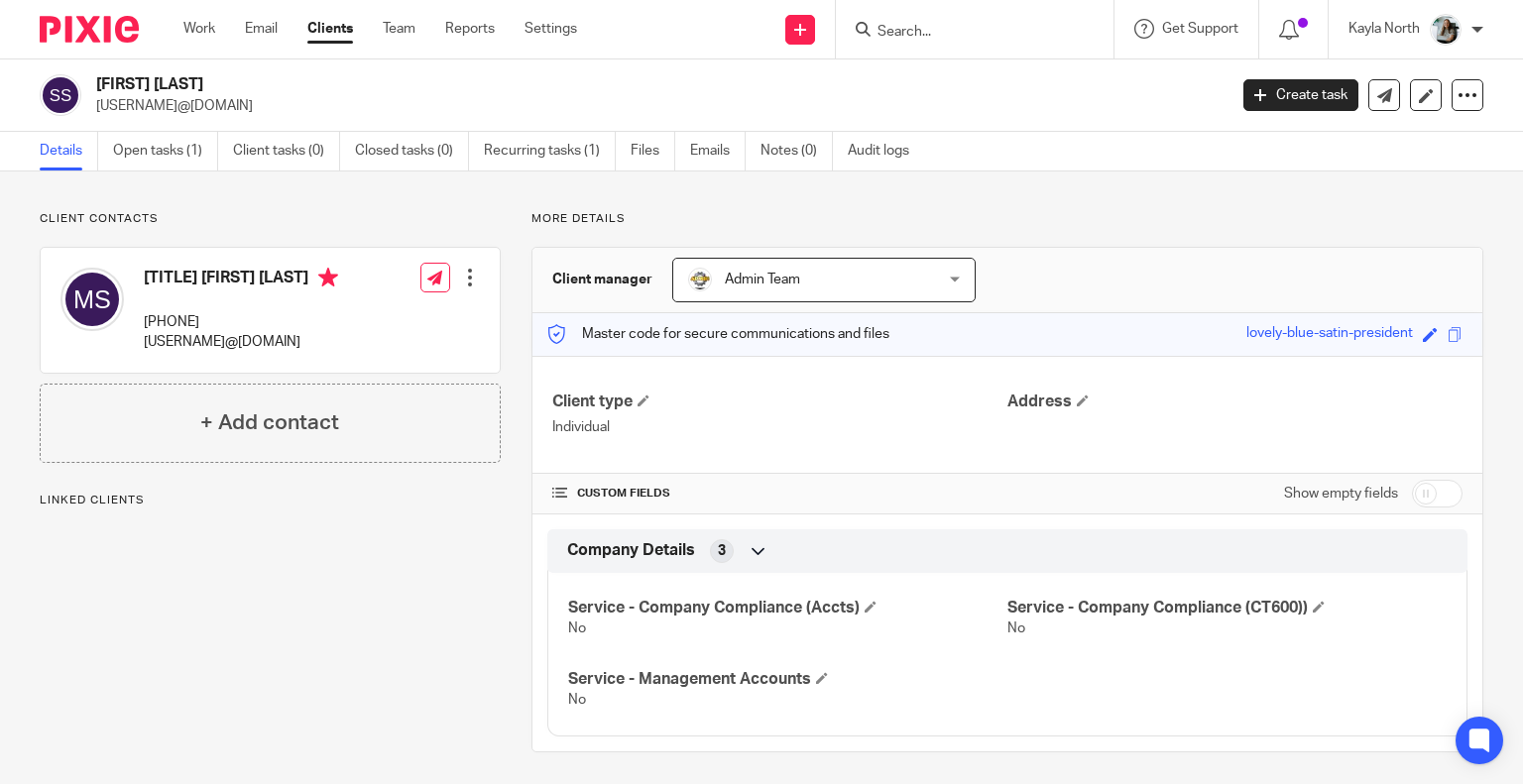 scroll, scrollTop: 0, scrollLeft: 0, axis: both 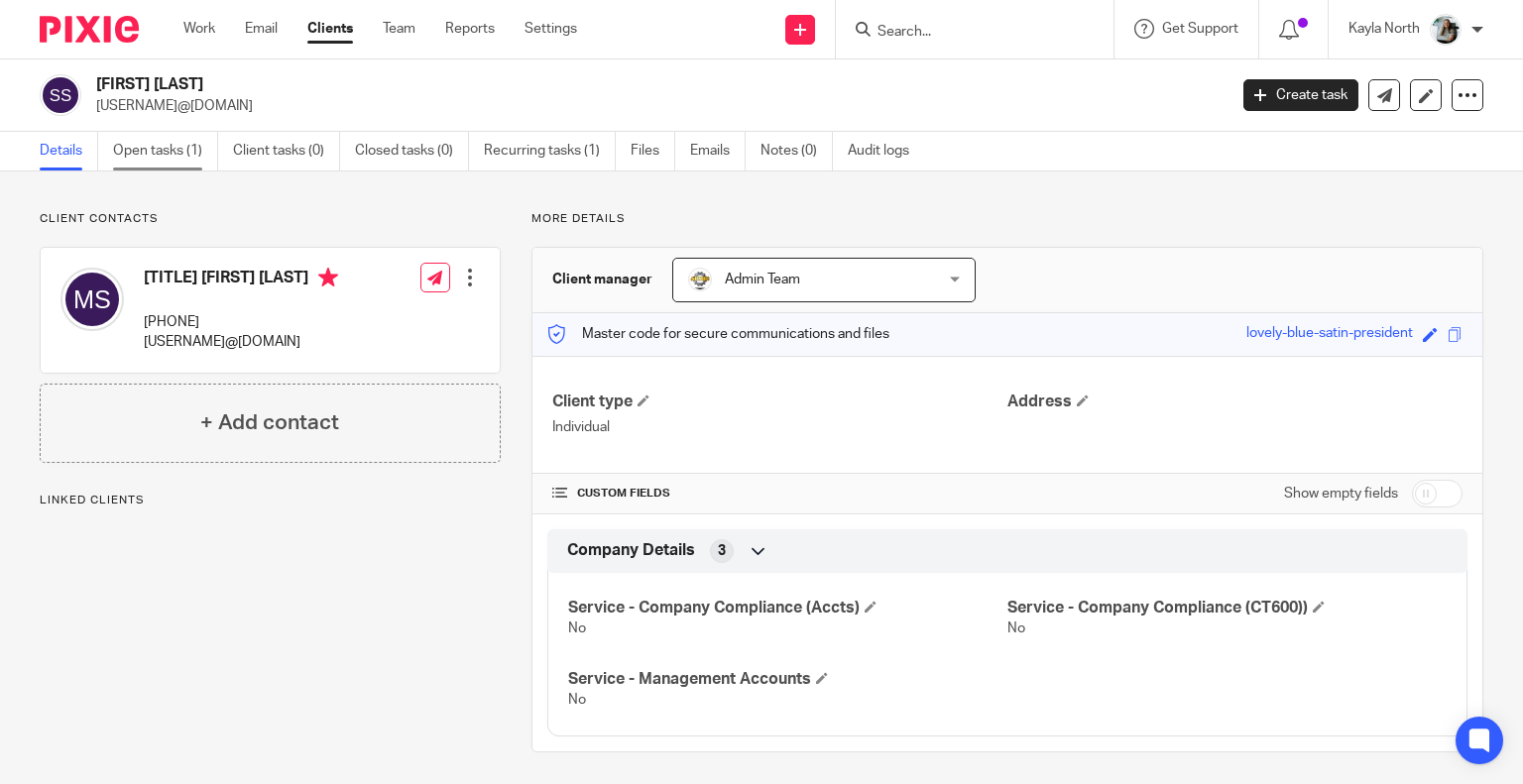 click on "Open tasks (1)" at bounding box center [166, 151] 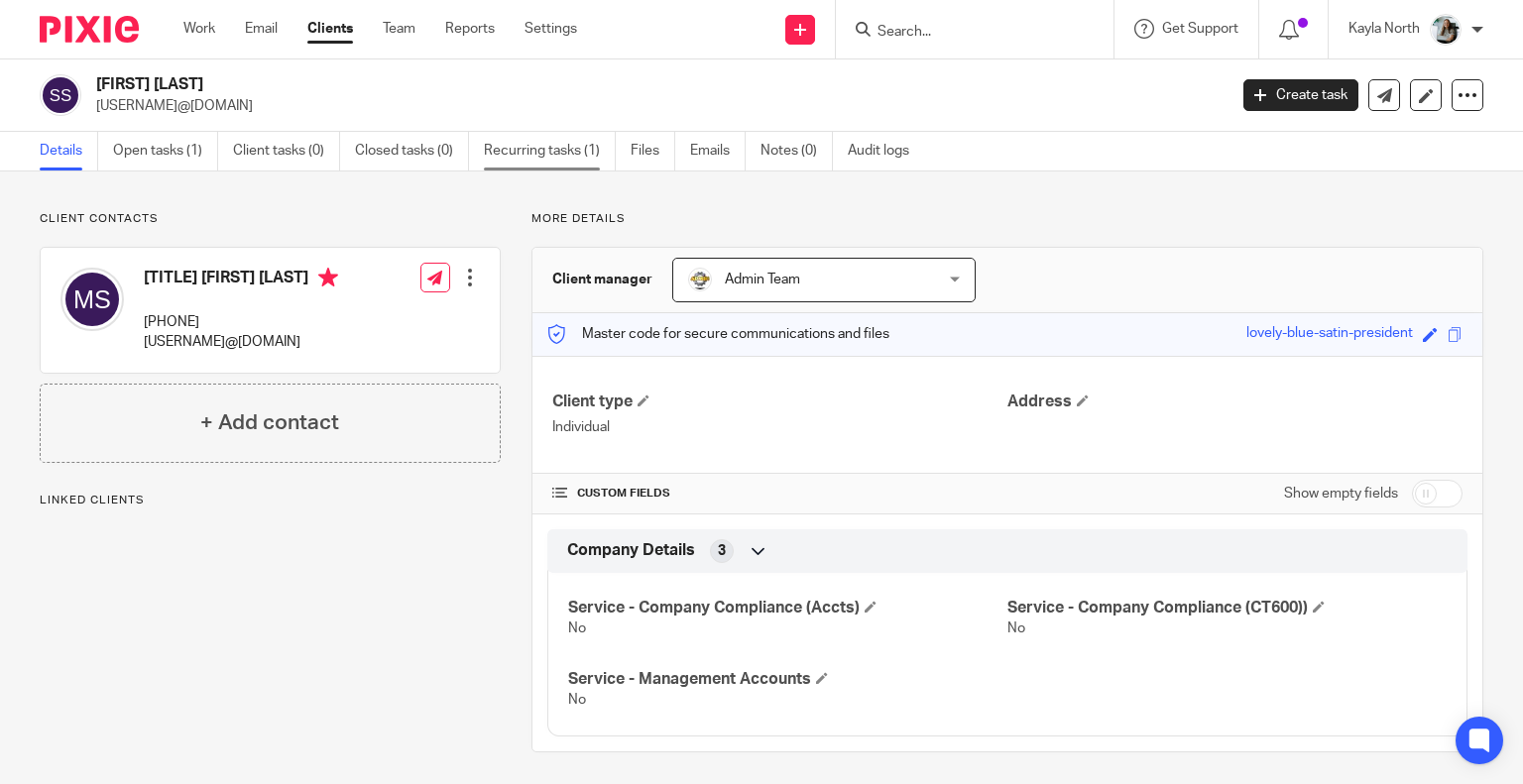 click on "Recurring tasks (1)" at bounding box center (549, 151) 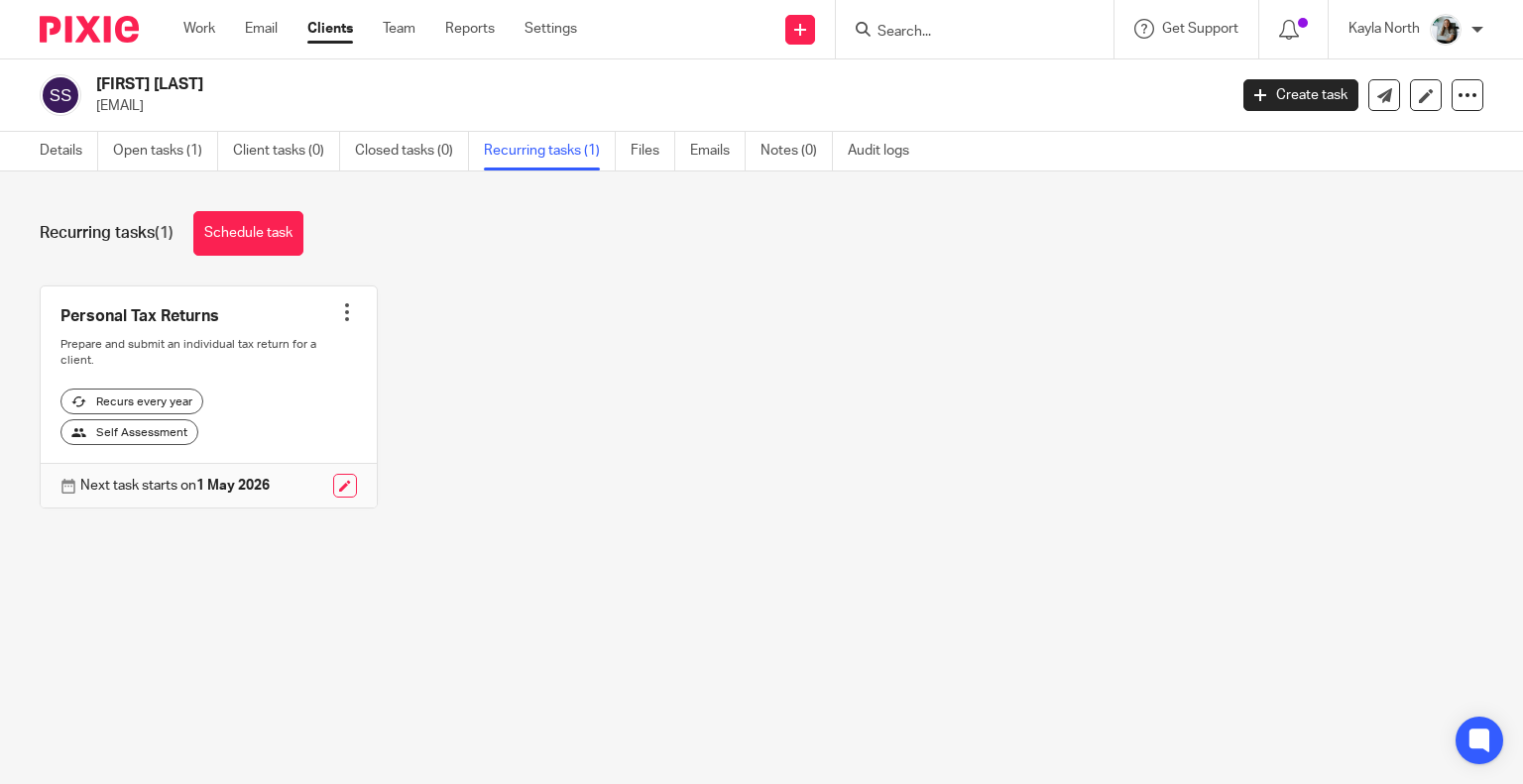 scroll, scrollTop: 0, scrollLeft: 0, axis: both 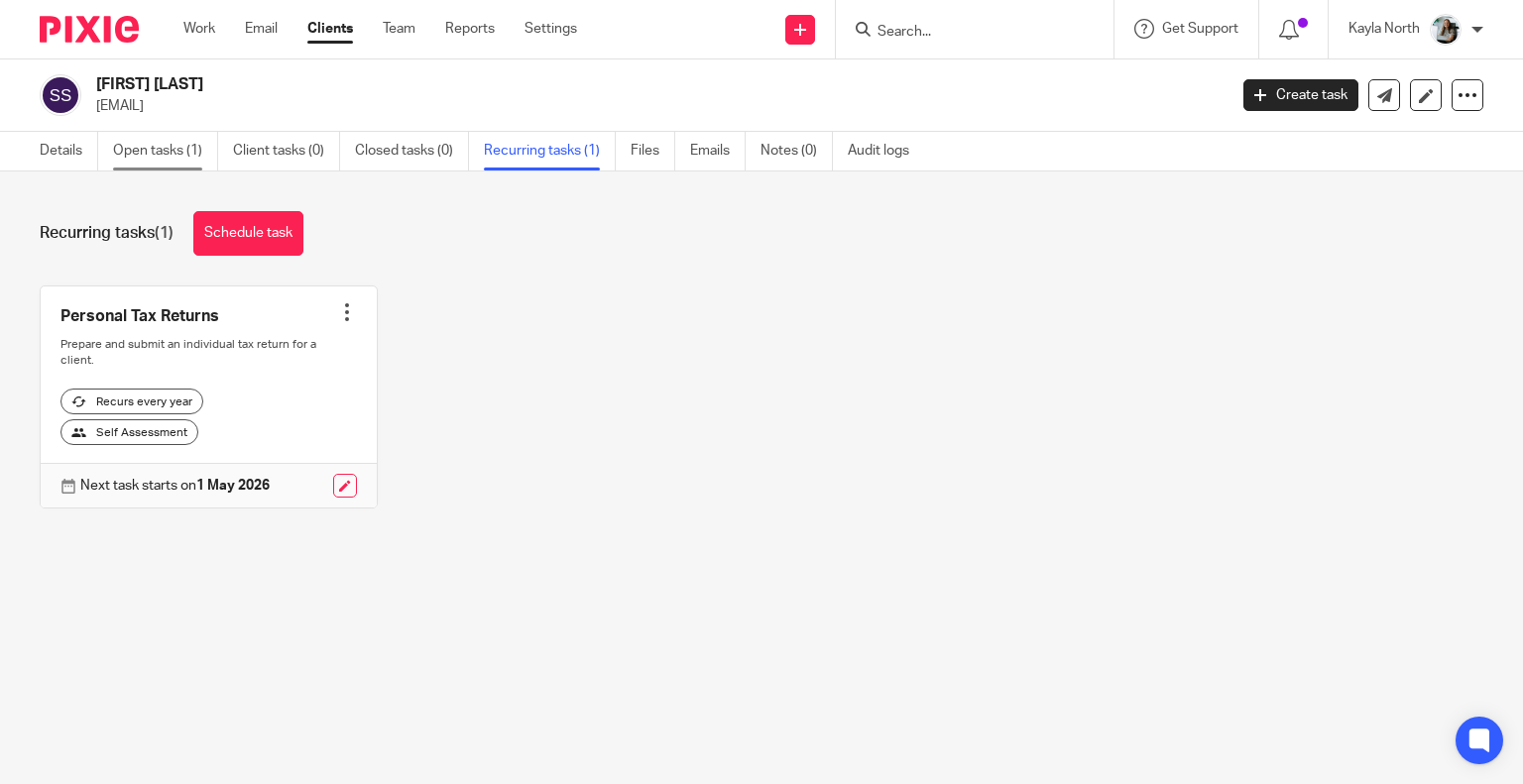 click on "Open tasks (1)" at bounding box center [166, 151] 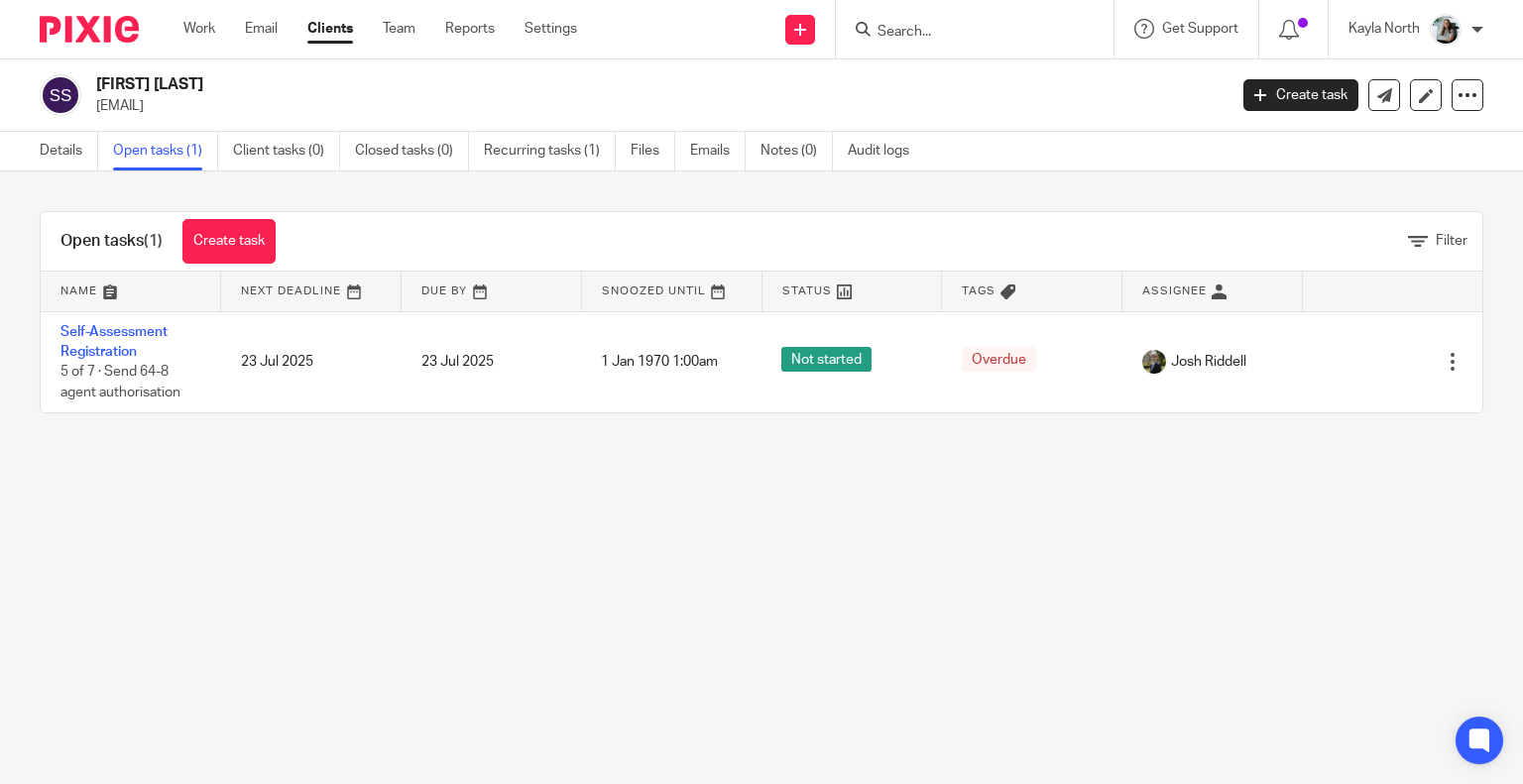 scroll, scrollTop: 0, scrollLeft: 0, axis: both 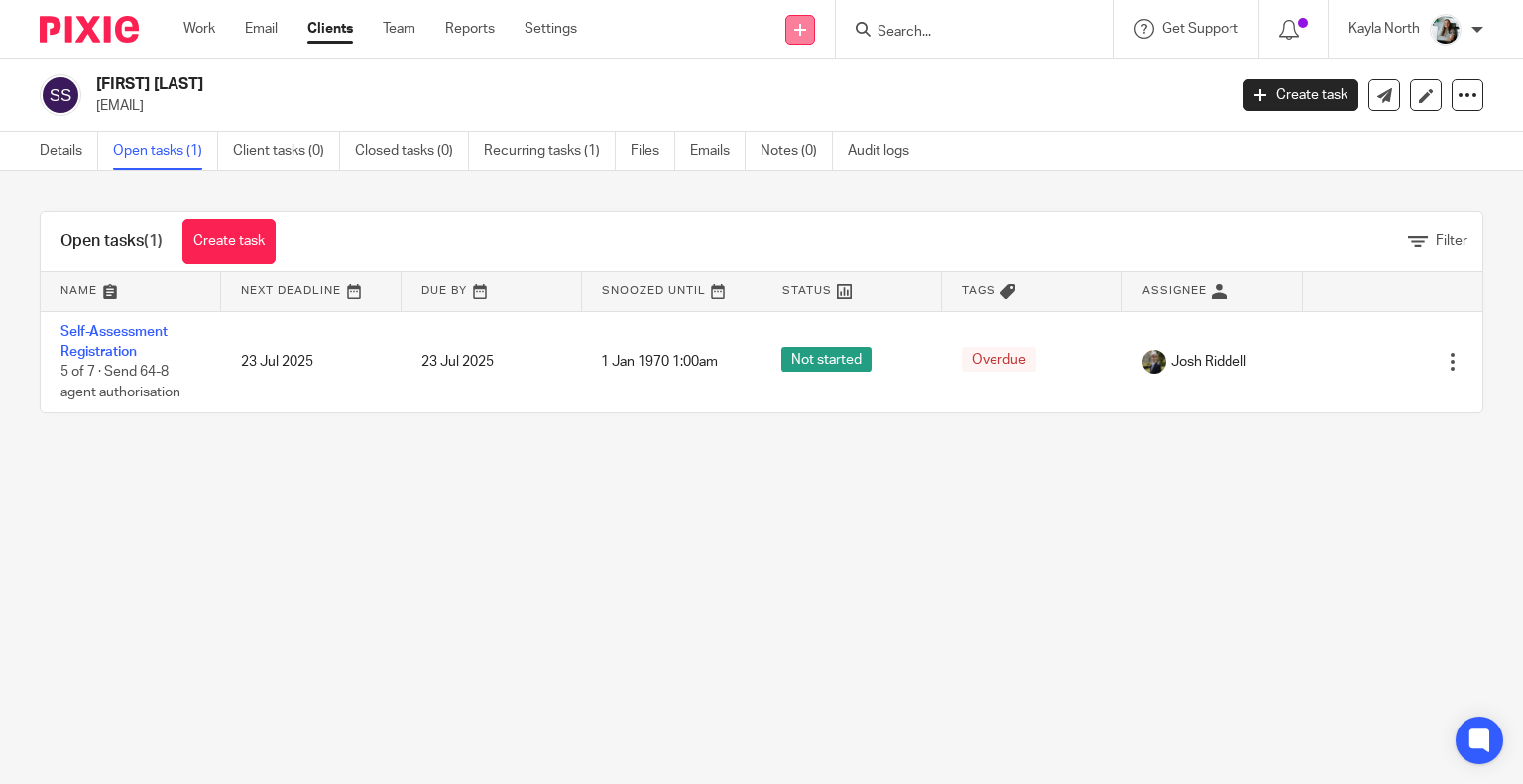 click at bounding box center (800, 30) 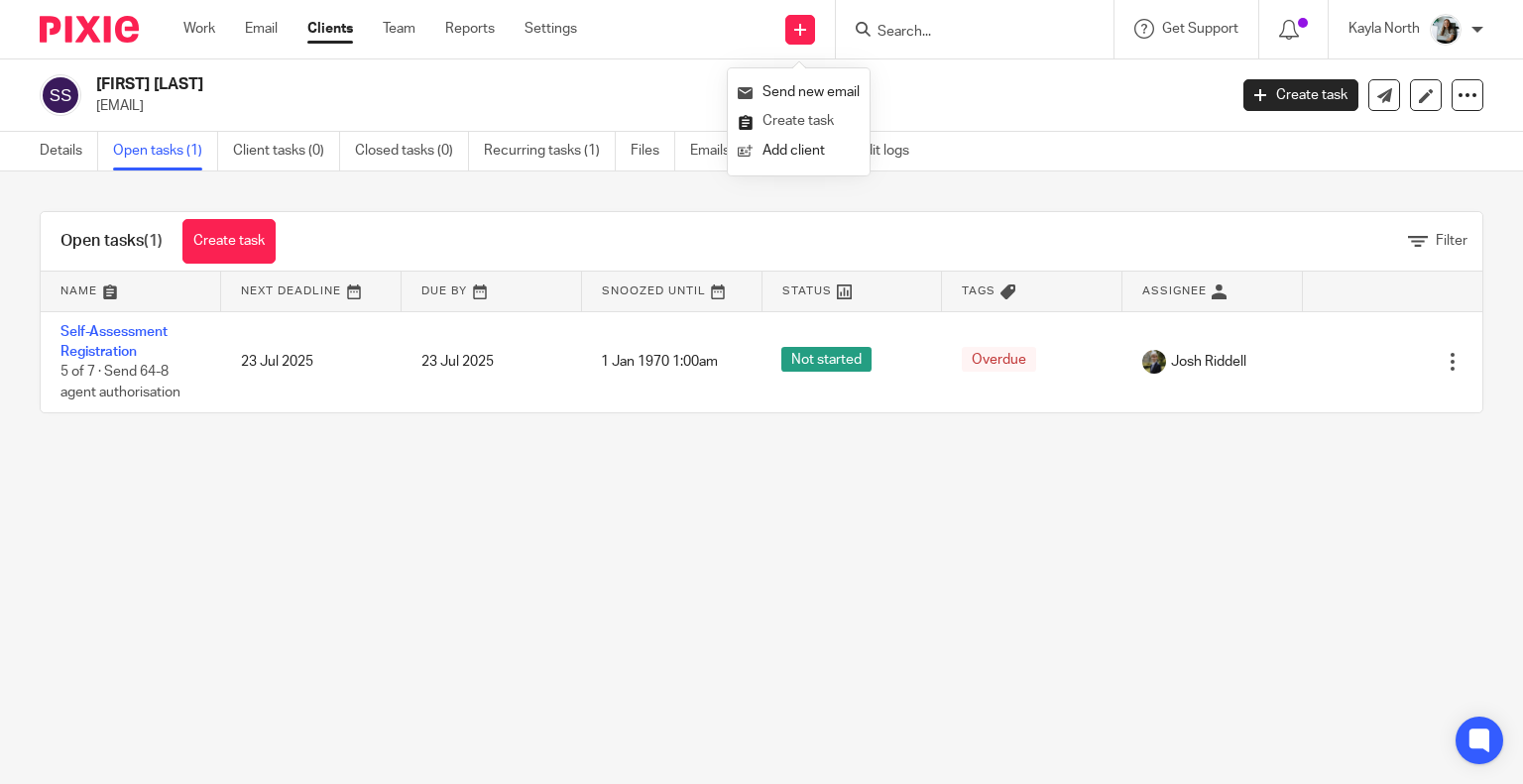 click on "Create task" at bounding box center [798, 121] 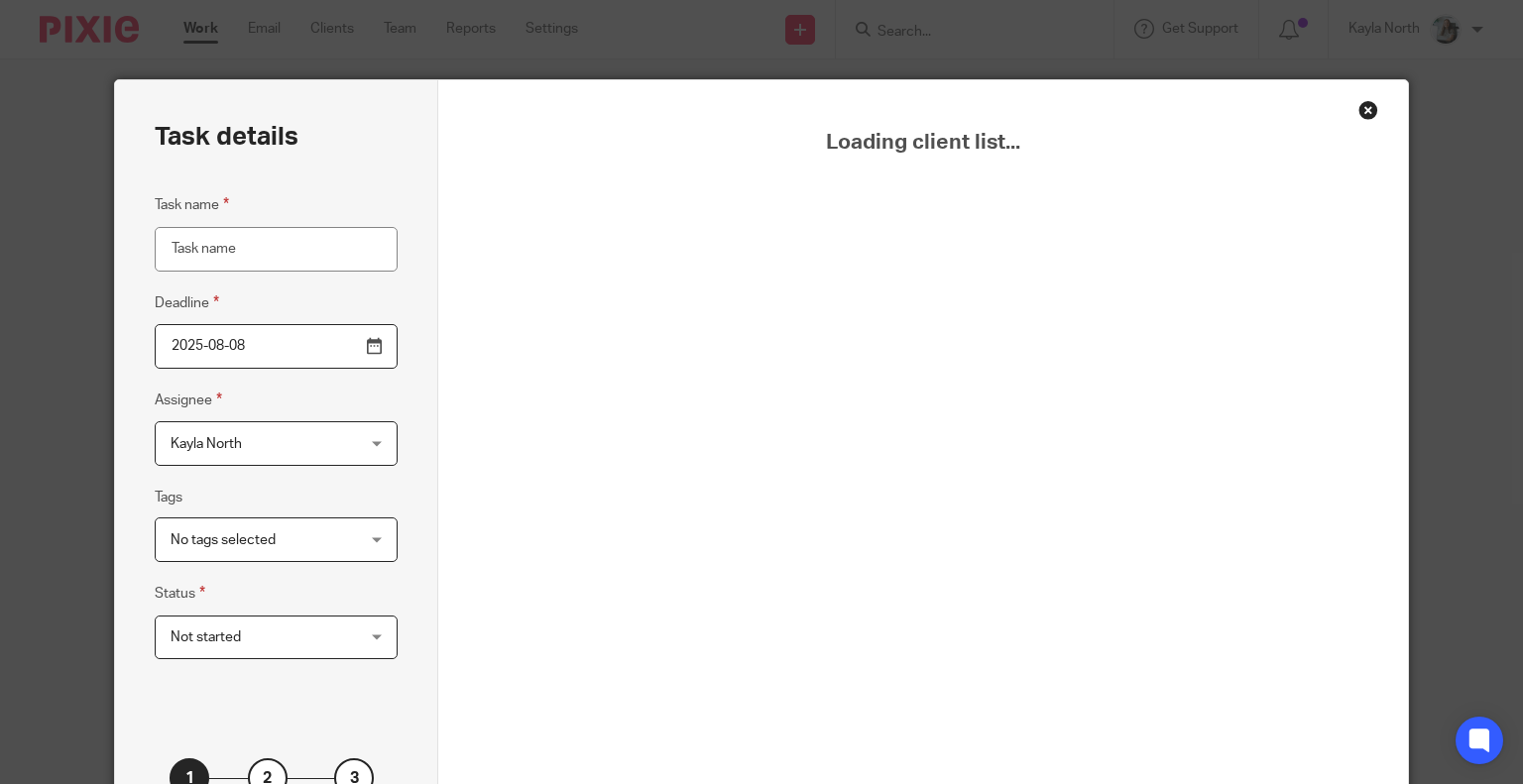 scroll, scrollTop: 0, scrollLeft: 0, axis: both 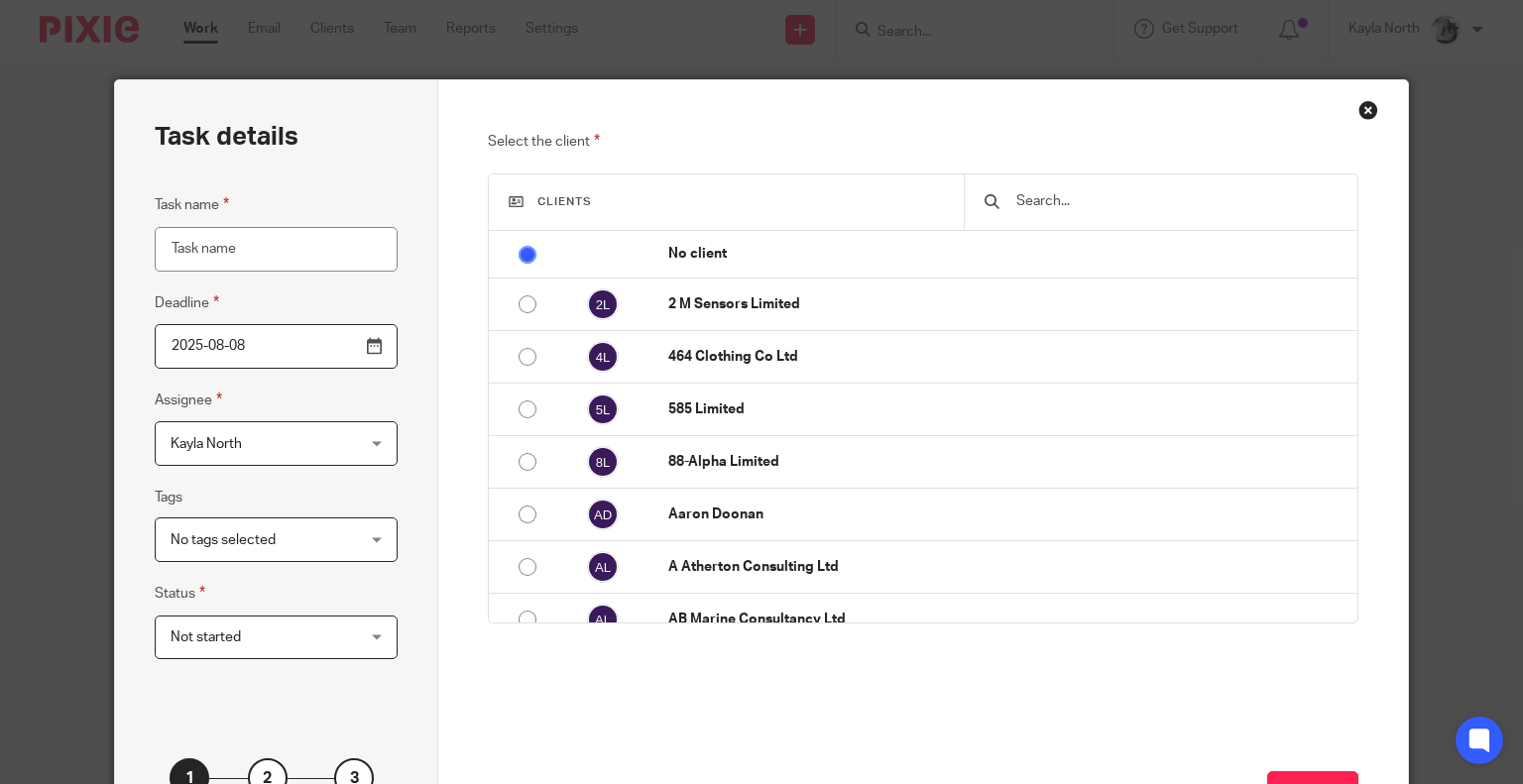 click at bounding box center (1175, 201) 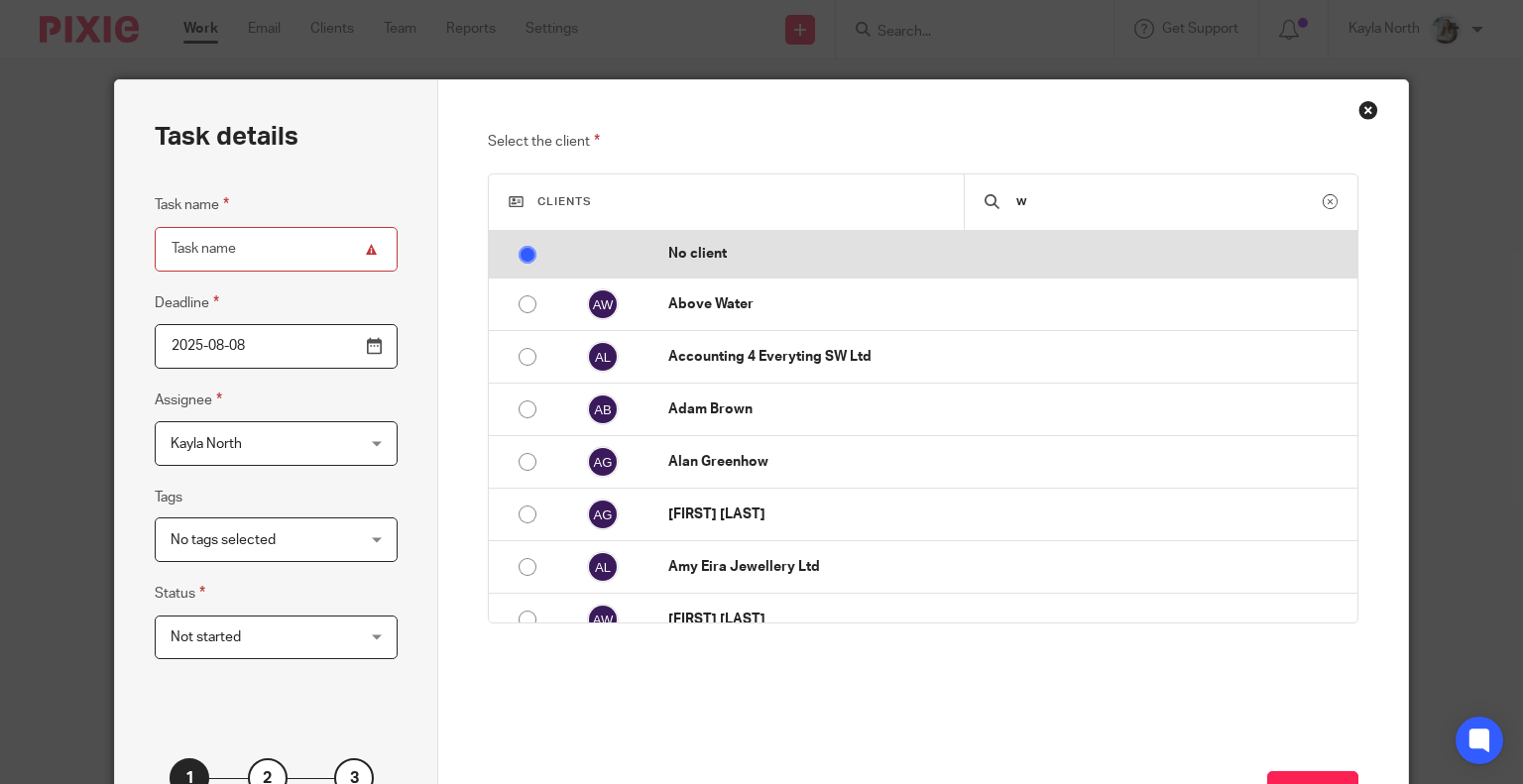 drag, startPoint x: 658, startPoint y: 247, endPoint x: 900, endPoint y: 233, distance: 242.4046 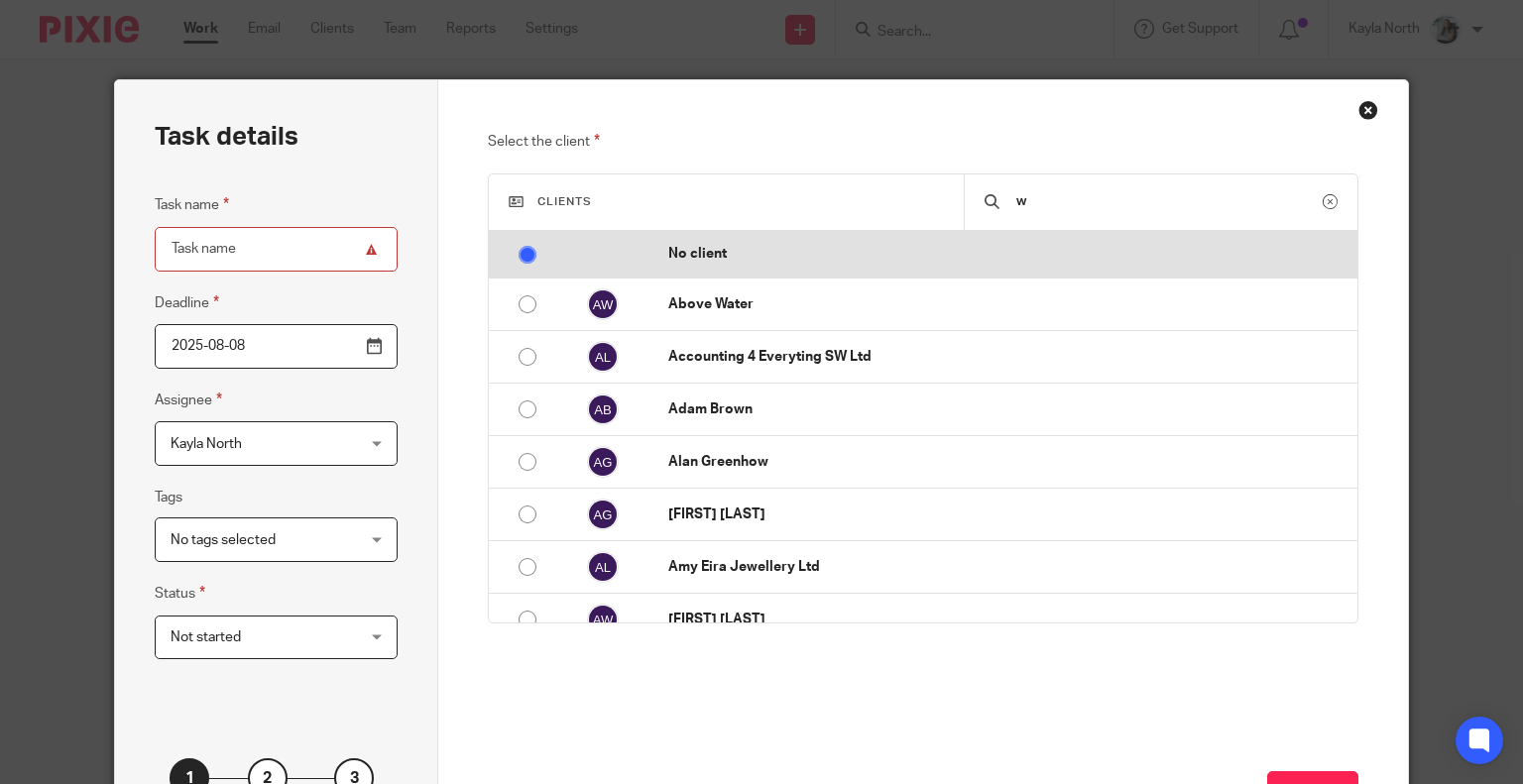 click on "Clients
w
No client
2 M Sensors Limited
464 Clothing Co Ltd
585 Limited
88-Alpha Limited
Aaron Doonan
A Atherton Consulting Ltd
AB Marine Consultancy Ltd
Above Water
Accounting 4 Everyting SW Ltd
Ace Pinoy And Asian Sari Sari Store Ltd
Adam Brown
Adam Medlicott
Adam Medlicott Cars Ltd
Adam Palmer
Adam Parnham
Adam Searle
Adam Trevelyan
Adrian Bartlett
Adrian Bunn
Adrian Reeve
AE Quad & Motorcycles Limited
AFK Gaming Ltd" at bounding box center [923, 398] 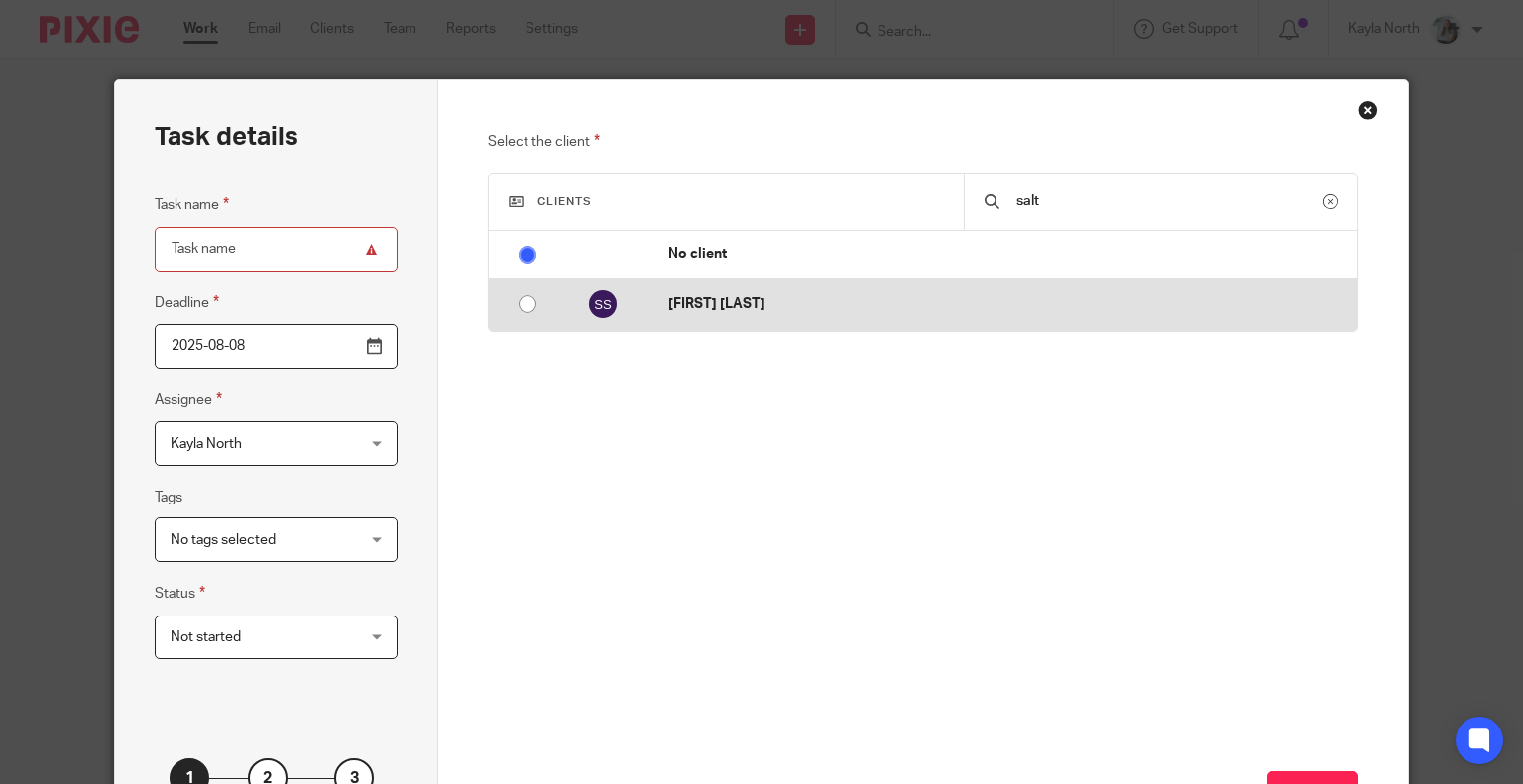 type on "salt" 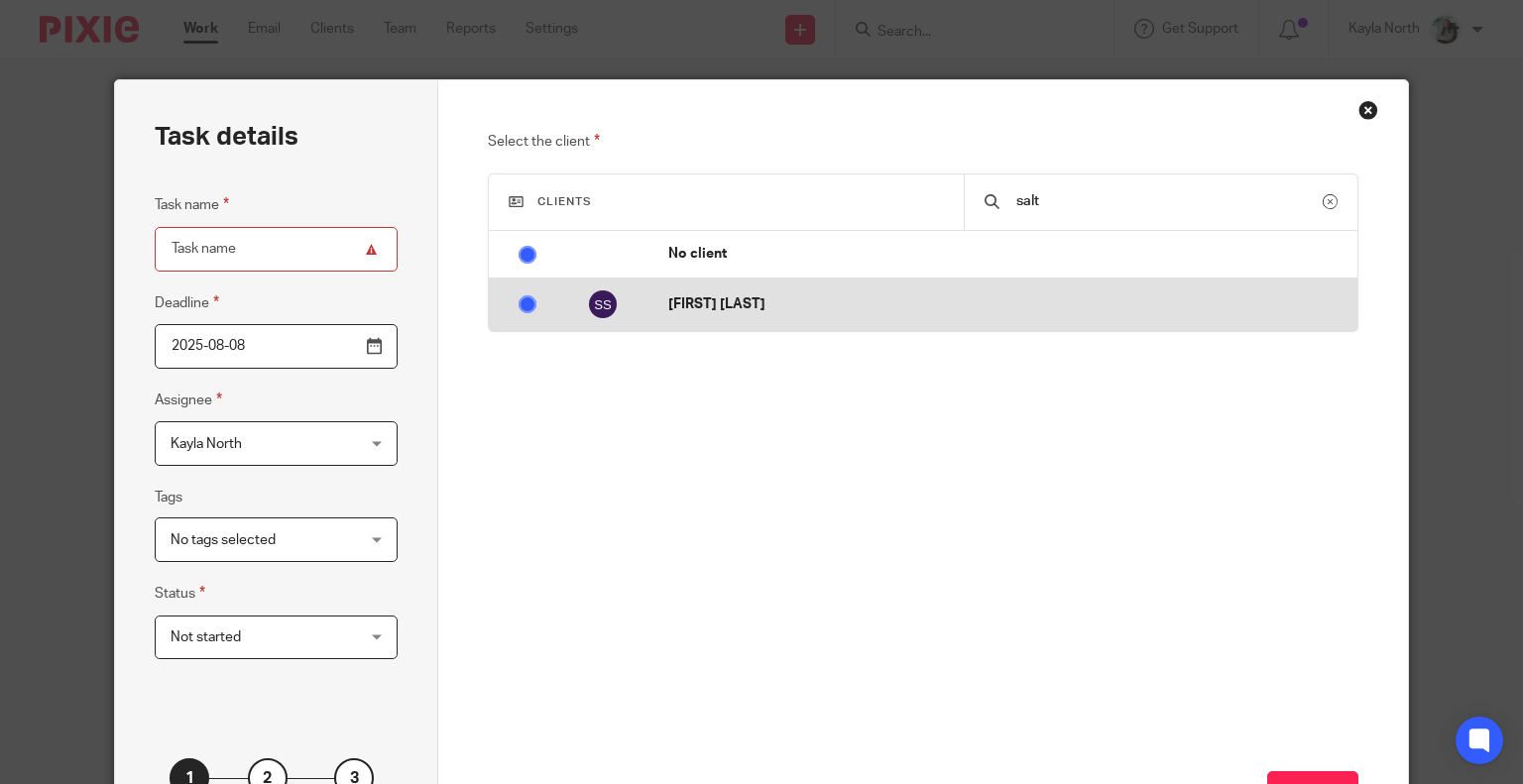 radio on "false" 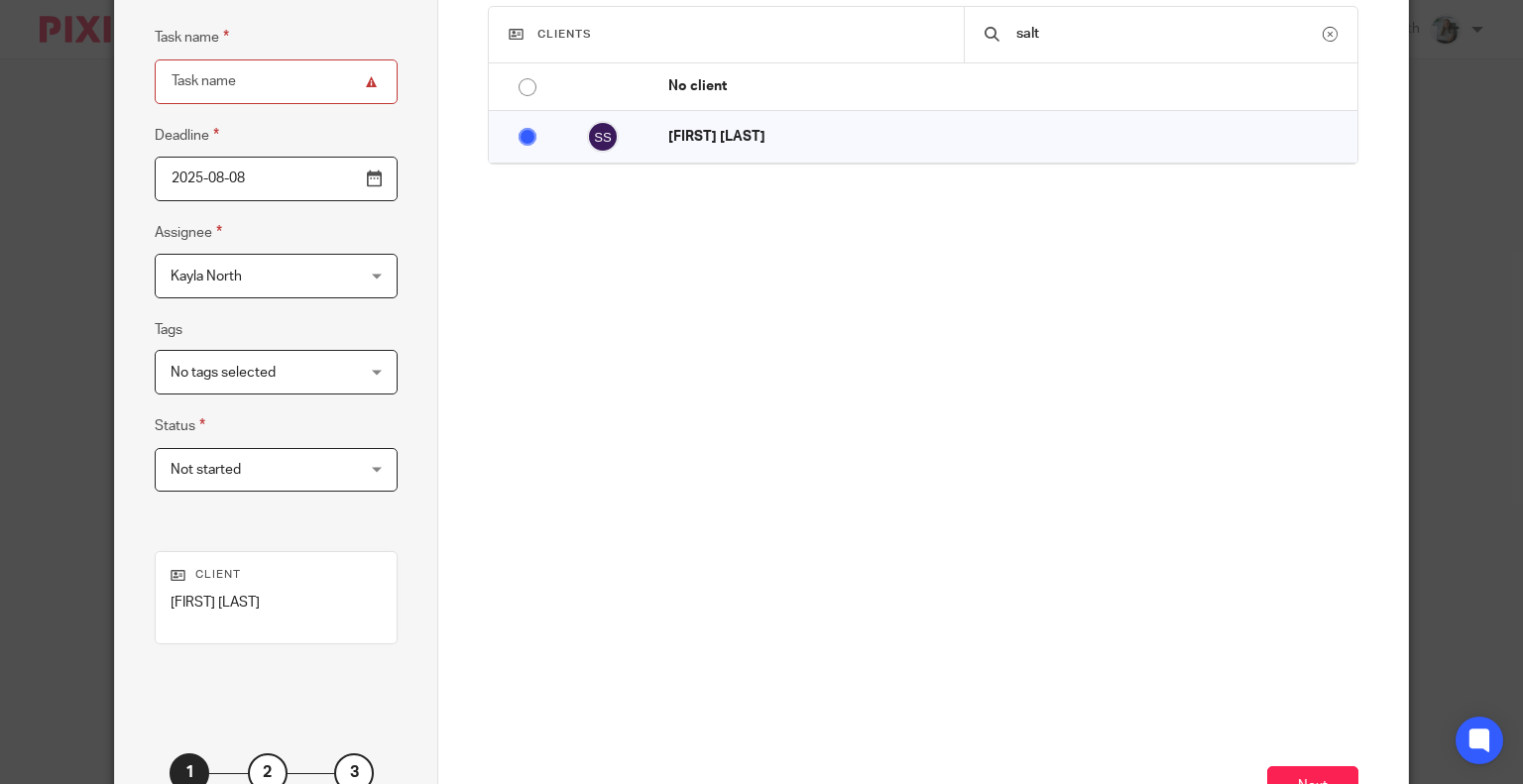 scroll, scrollTop: 320, scrollLeft: 0, axis: vertical 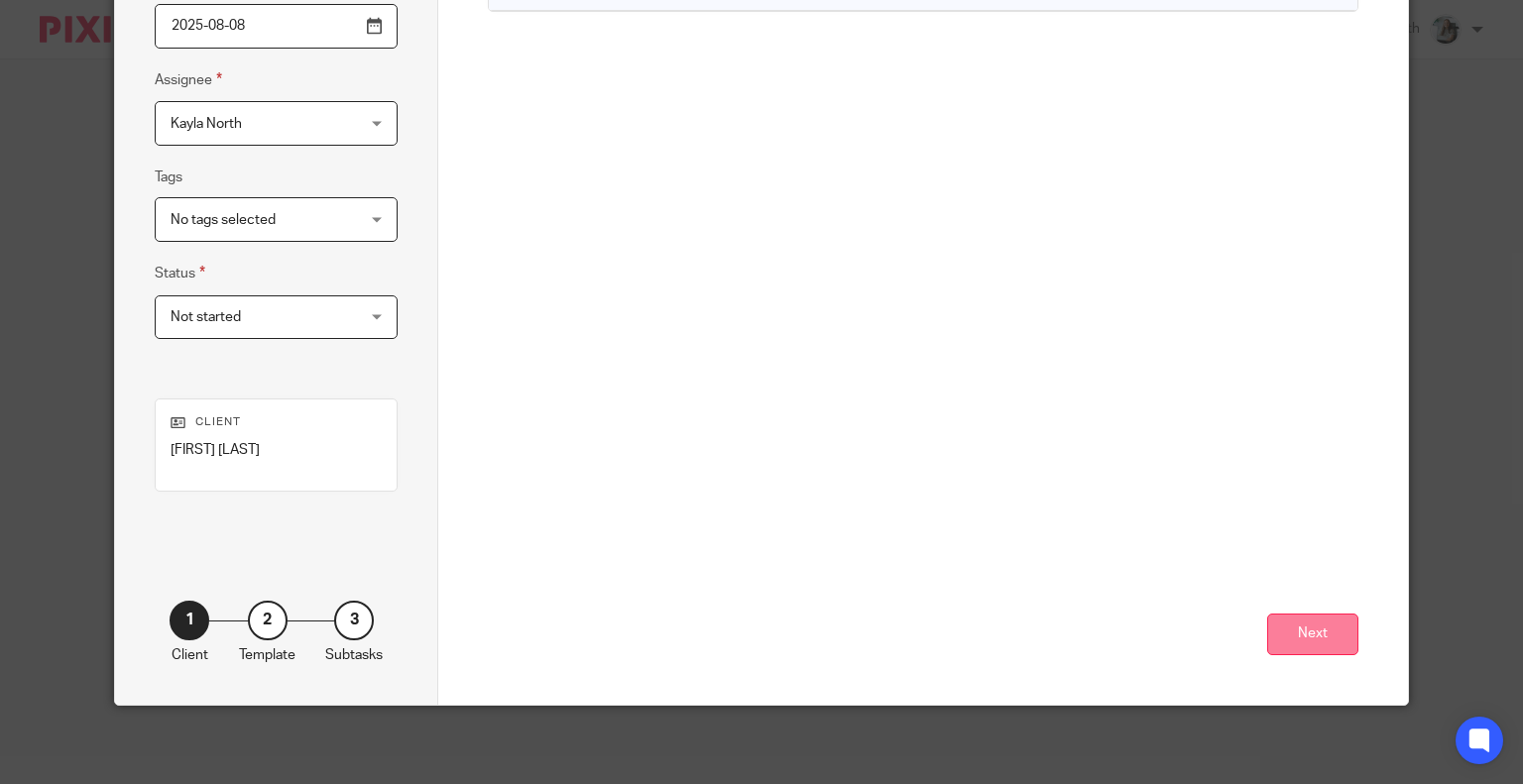 click on "Next" at bounding box center [1313, 634] 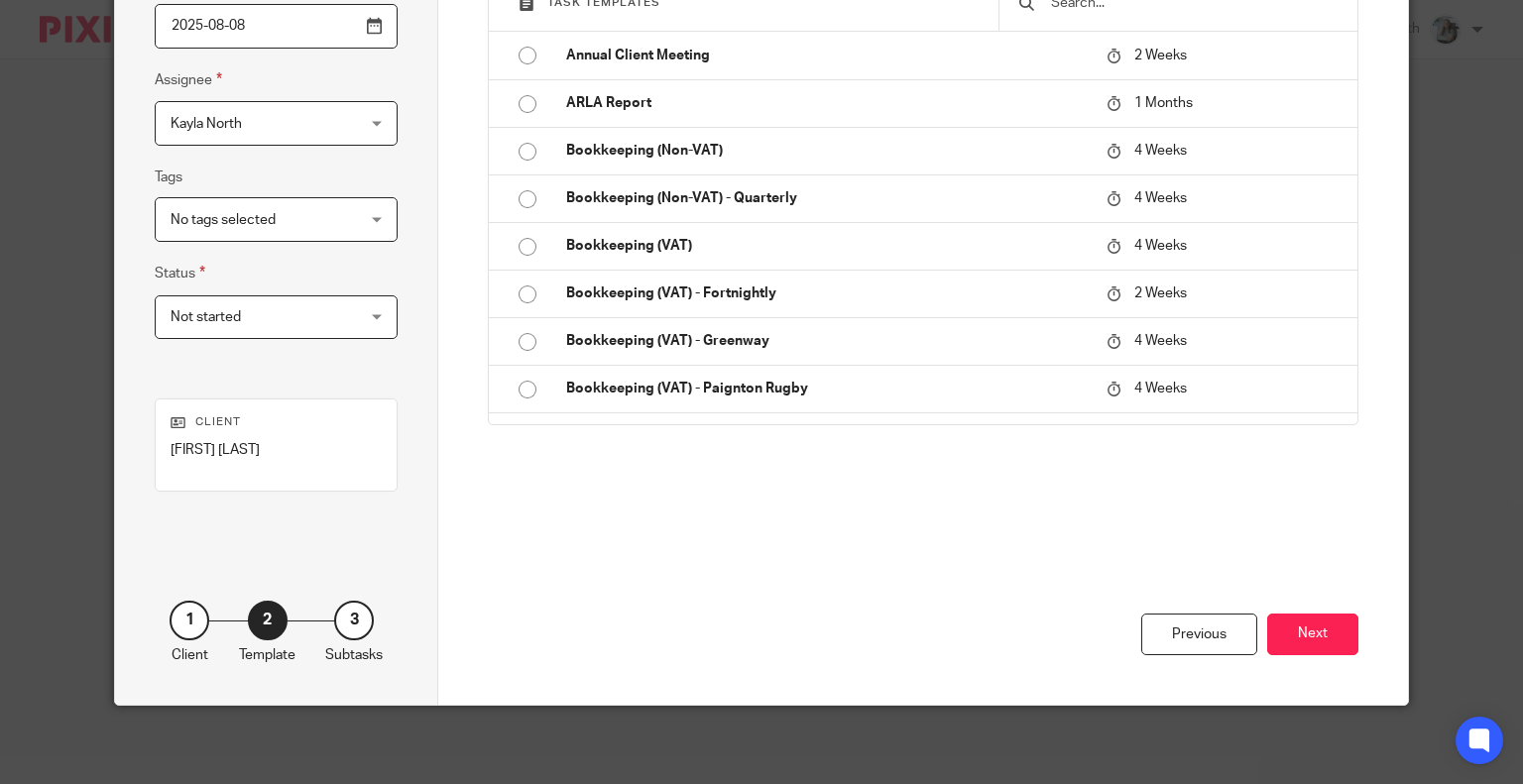 scroll, scrollTop: 0, scrollLeft: 0, axis: both 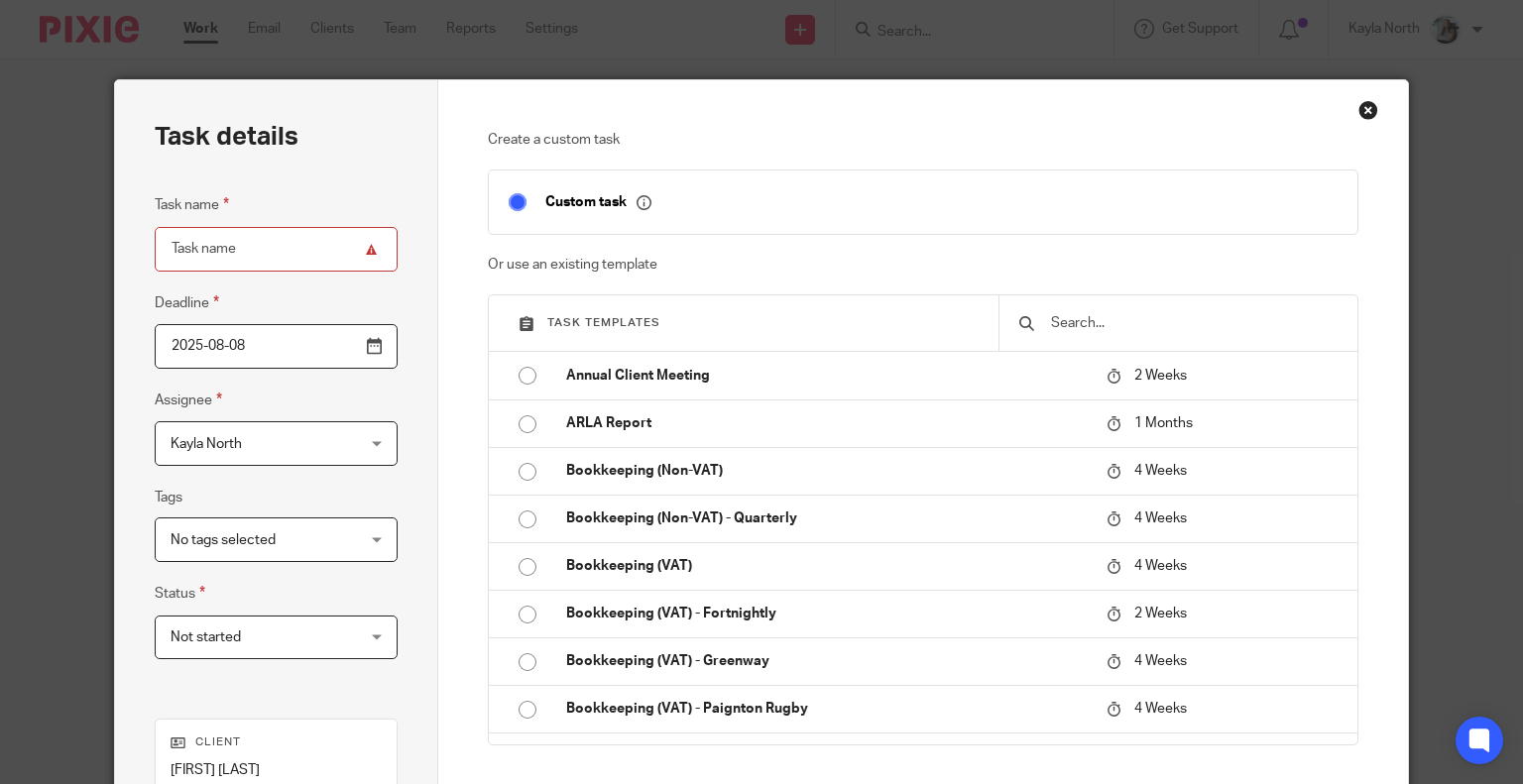 click at bounding box center [1193, 323] 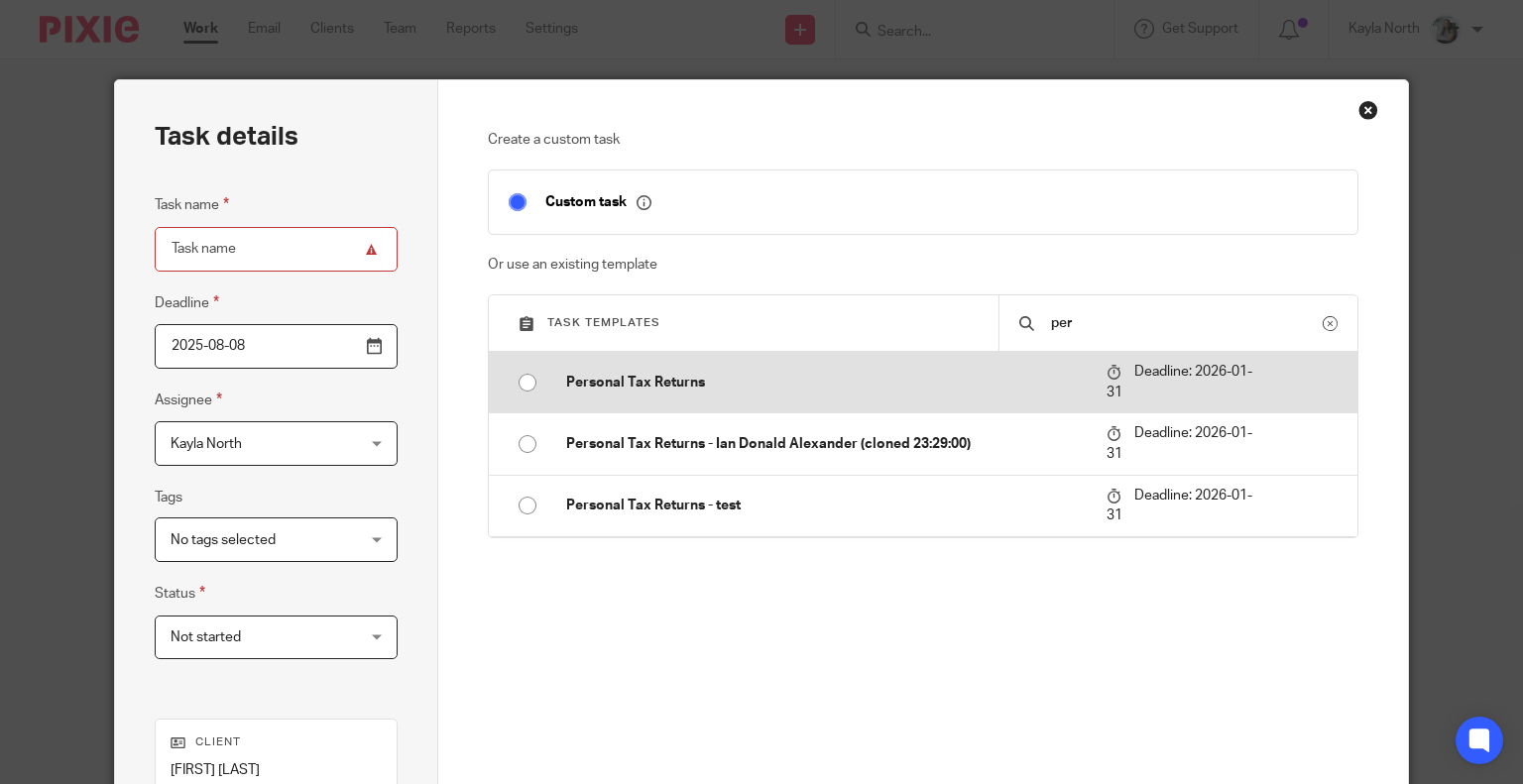 type on "per" 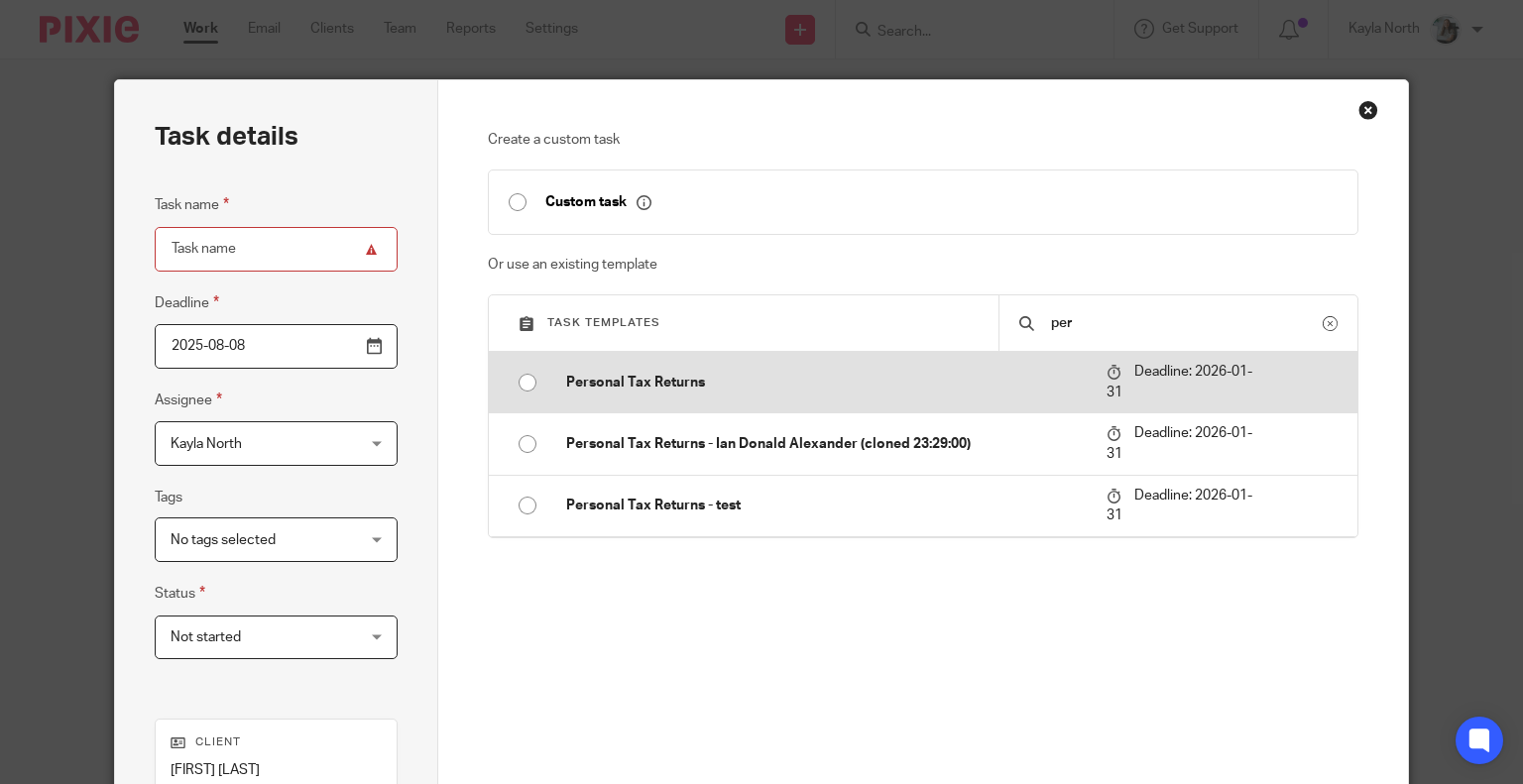 type on "2026-01-31" 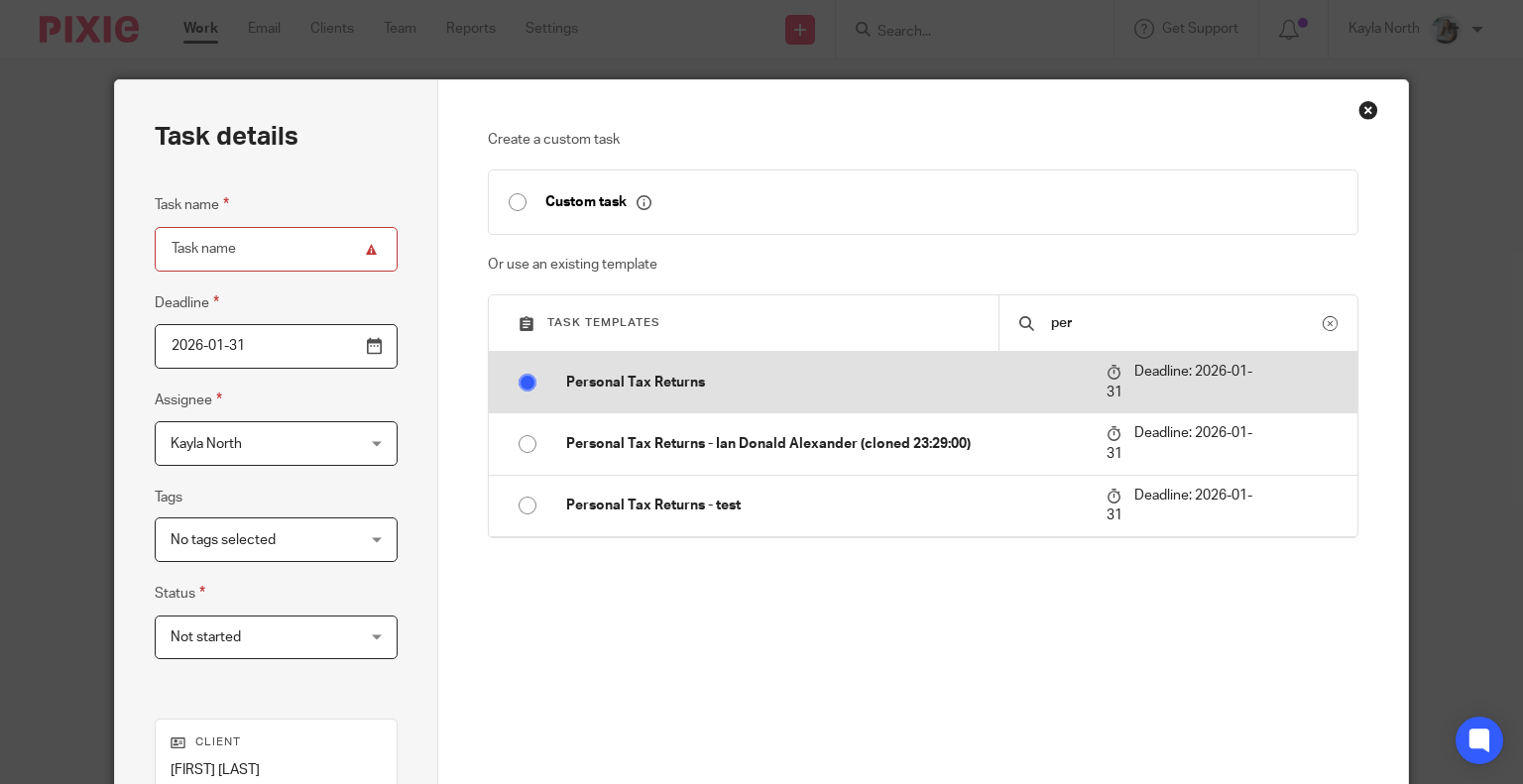type on "Personal Tax Returns" 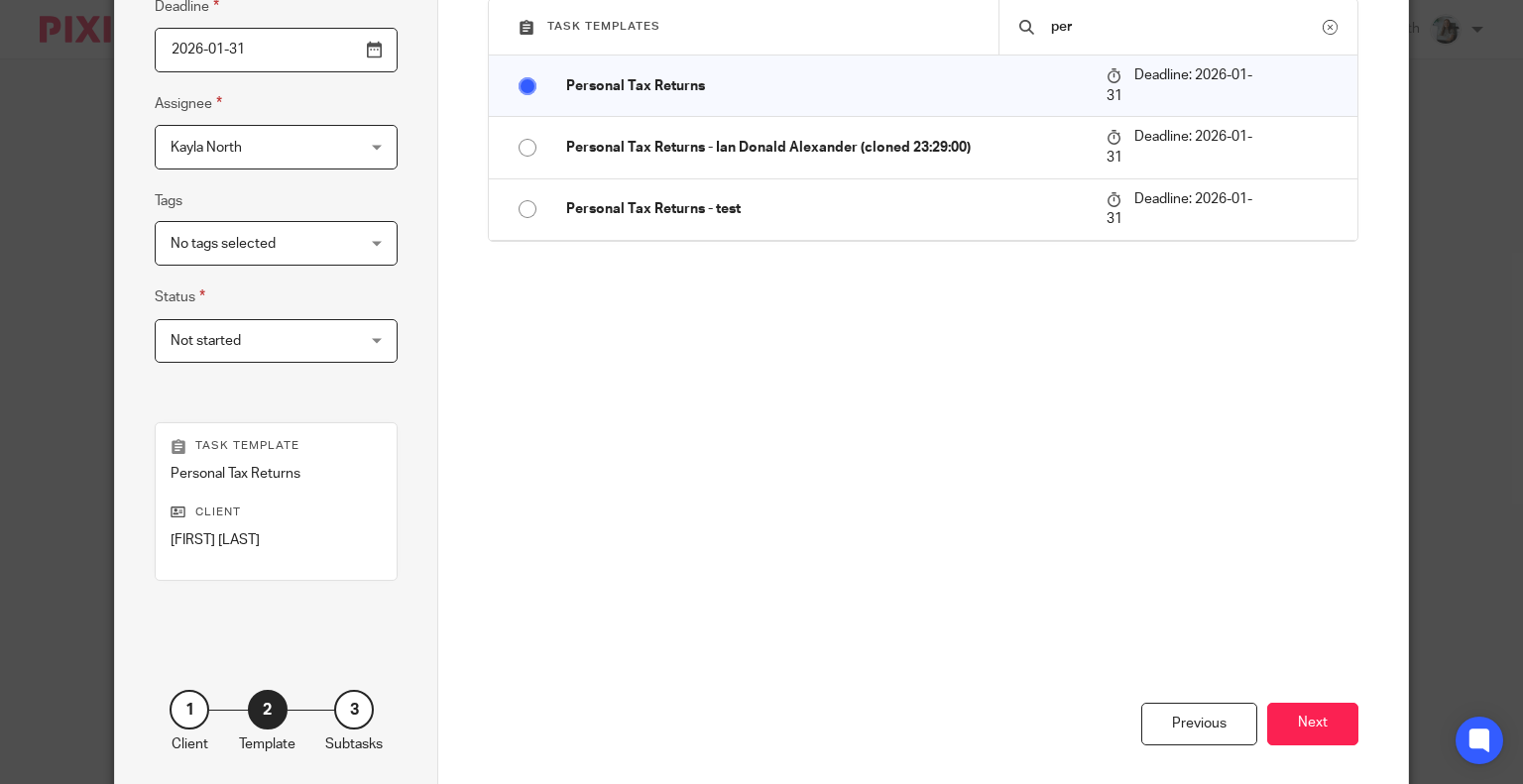 scroll, scrollTop: 297, scrollLeft: 0, axis: vertical 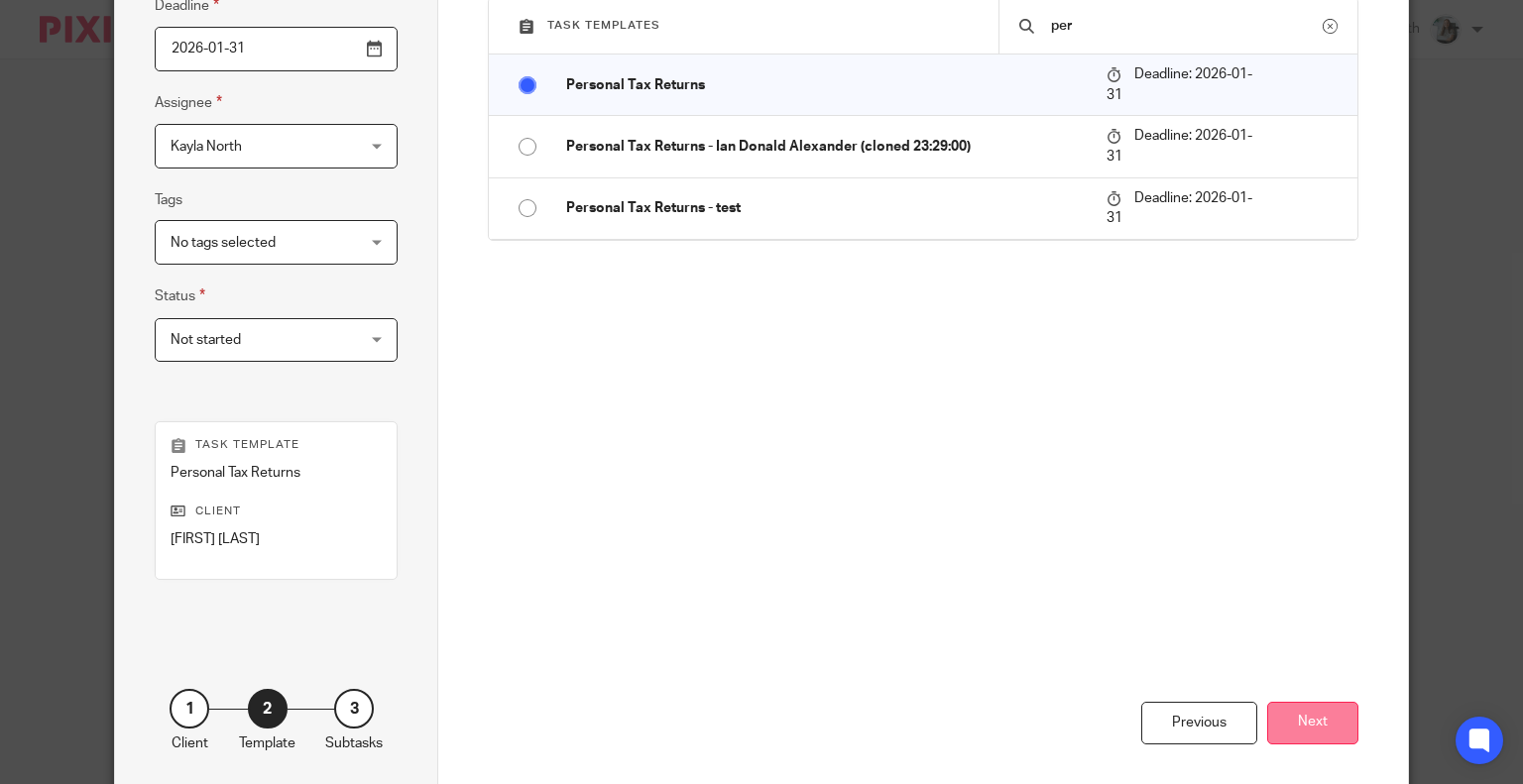 click on "Next" at bounding box center (1313, 723) 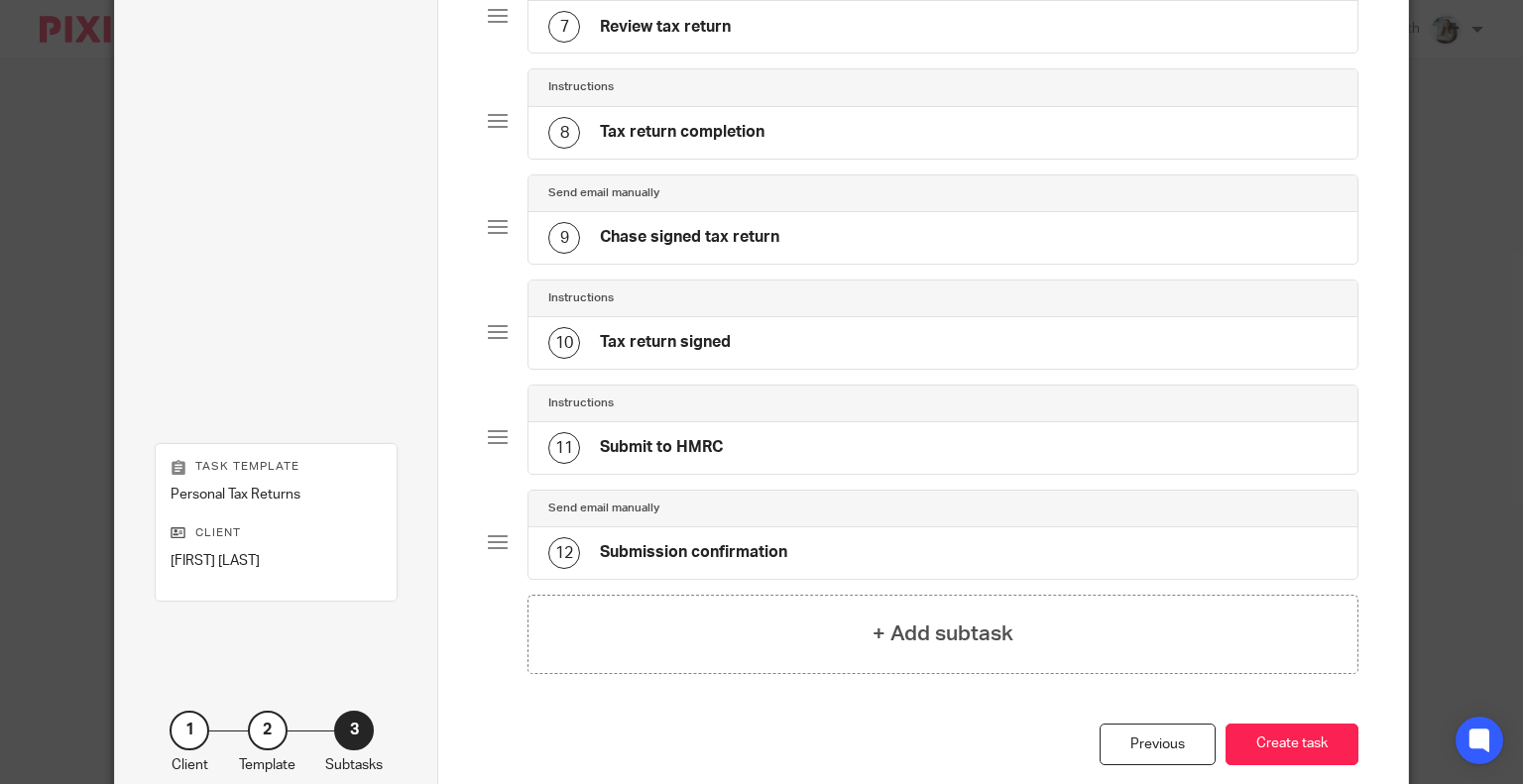scroll, scrollTop: 952, scrollLeft: 0, axis: vertical 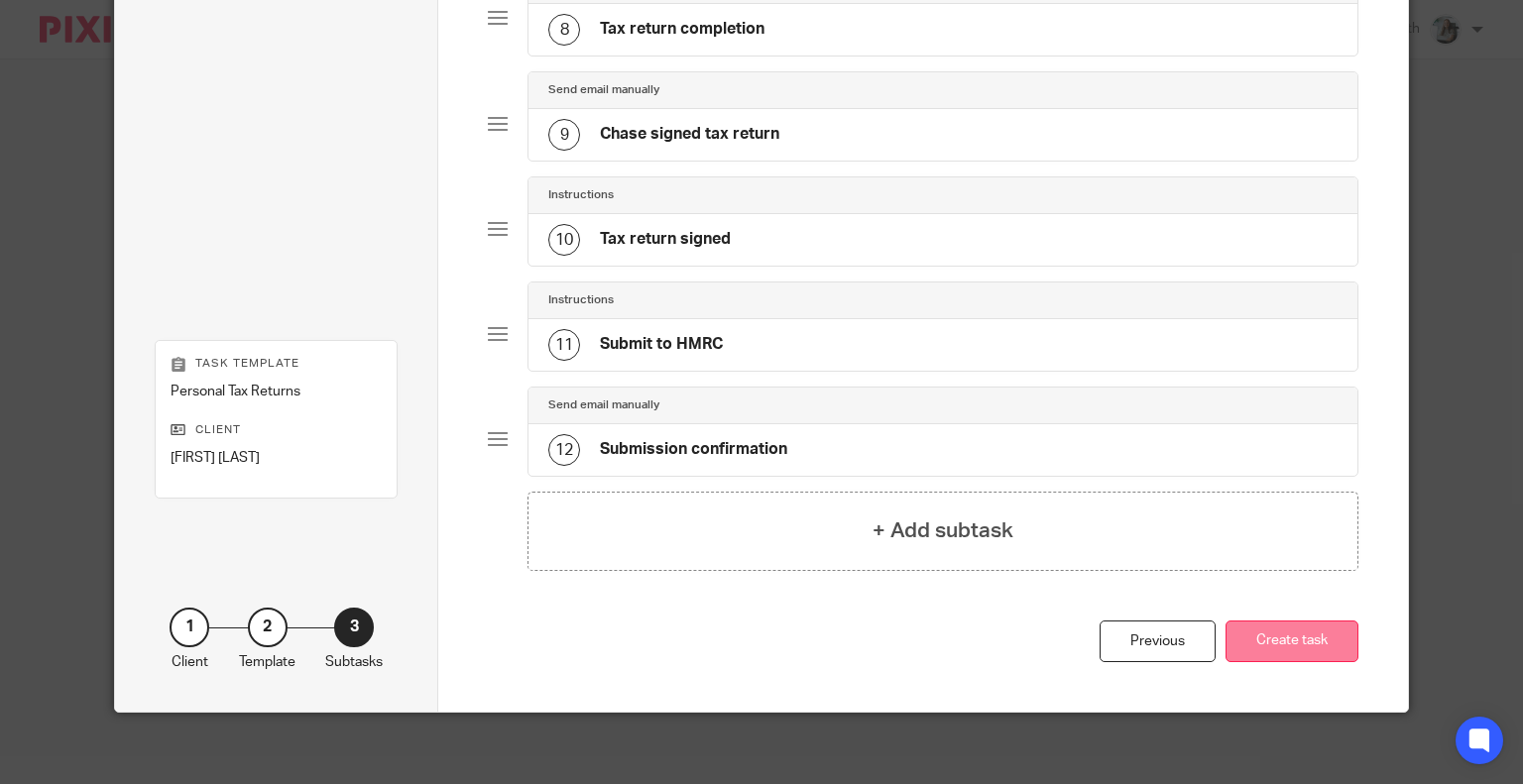 click on "Create task" at bounding box center (1292, 641) 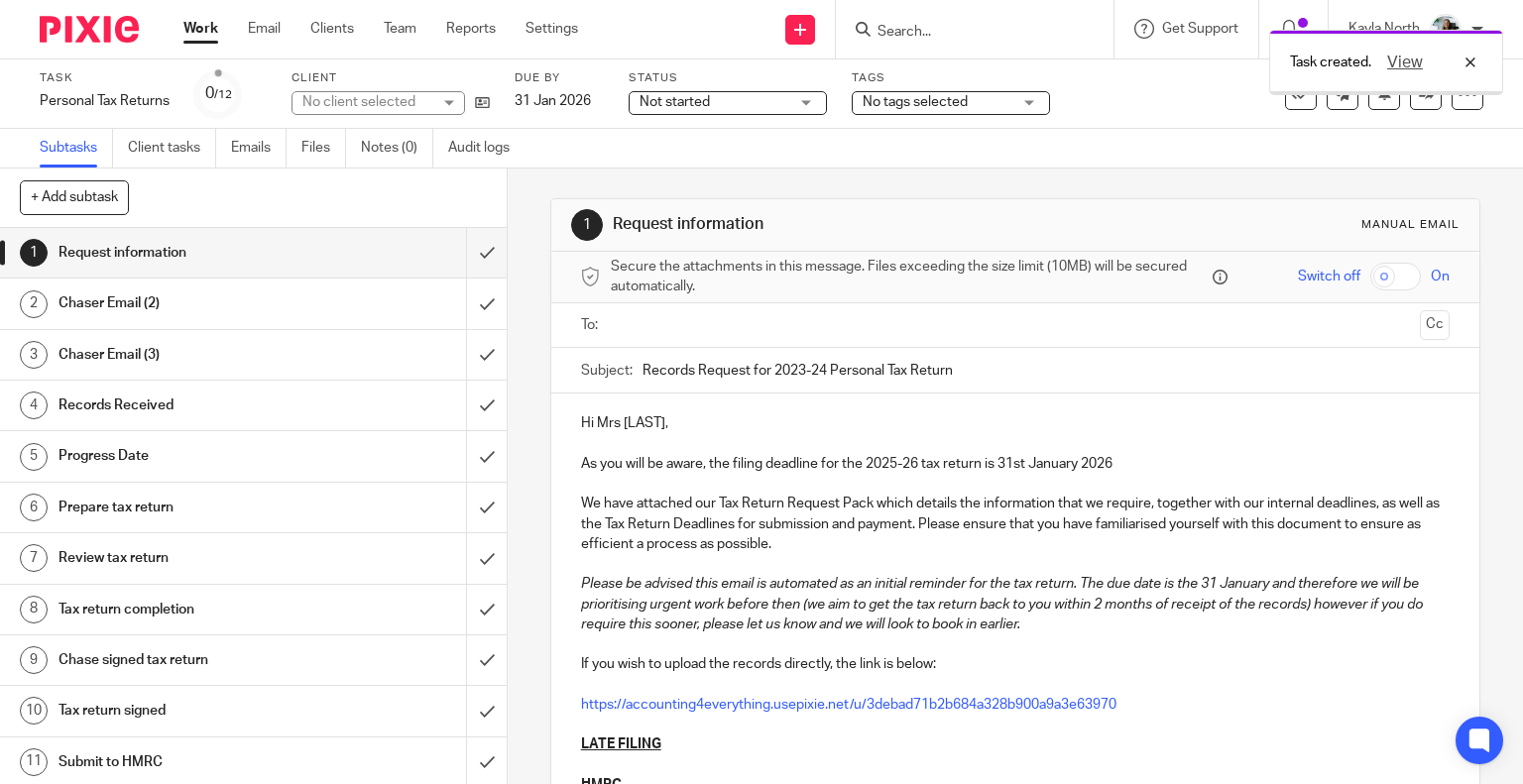 scroll, scrollTop: 0, scrollLeft: 0, axis: both 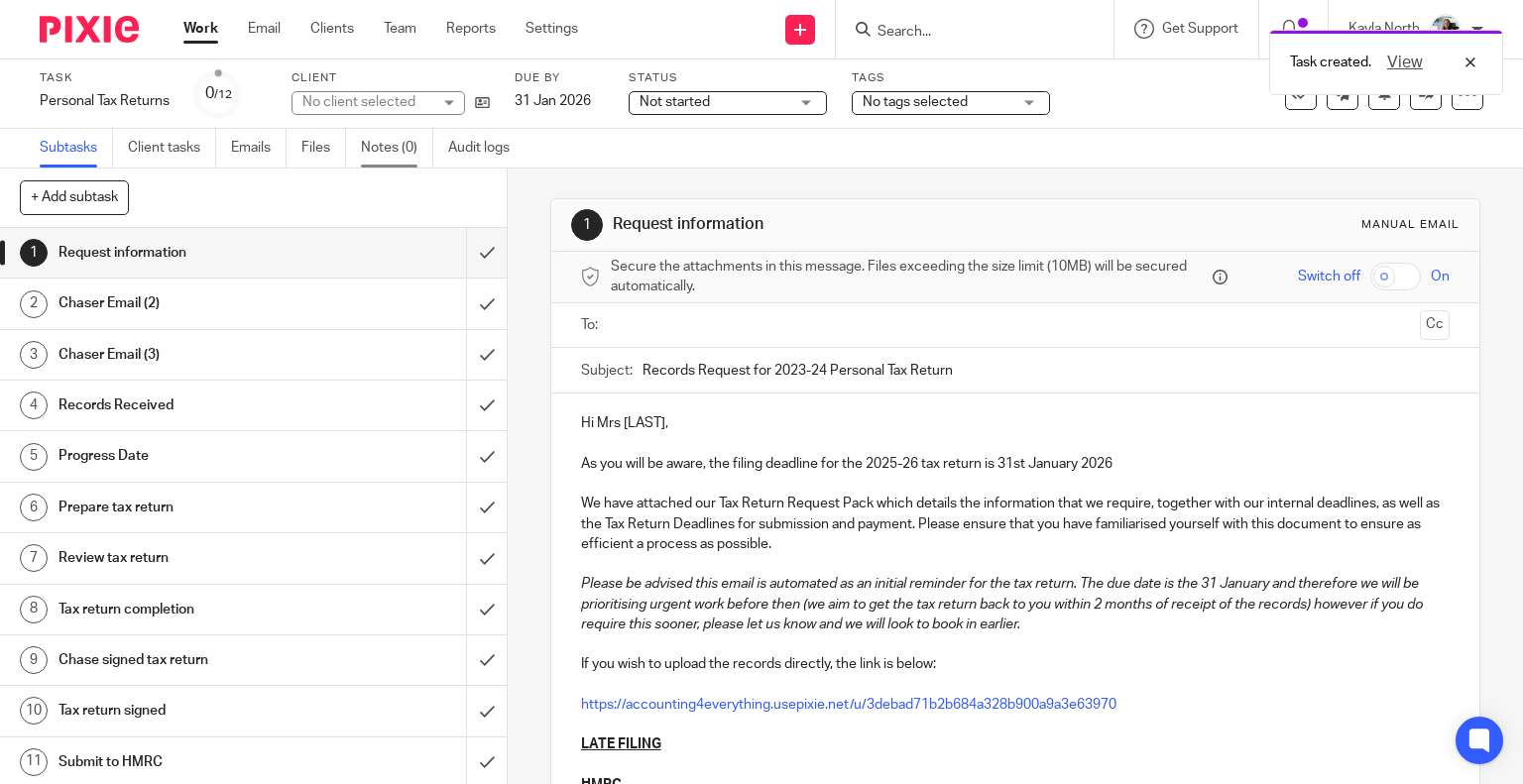 click on "Notes (0)" at bounding box center (397, 148) 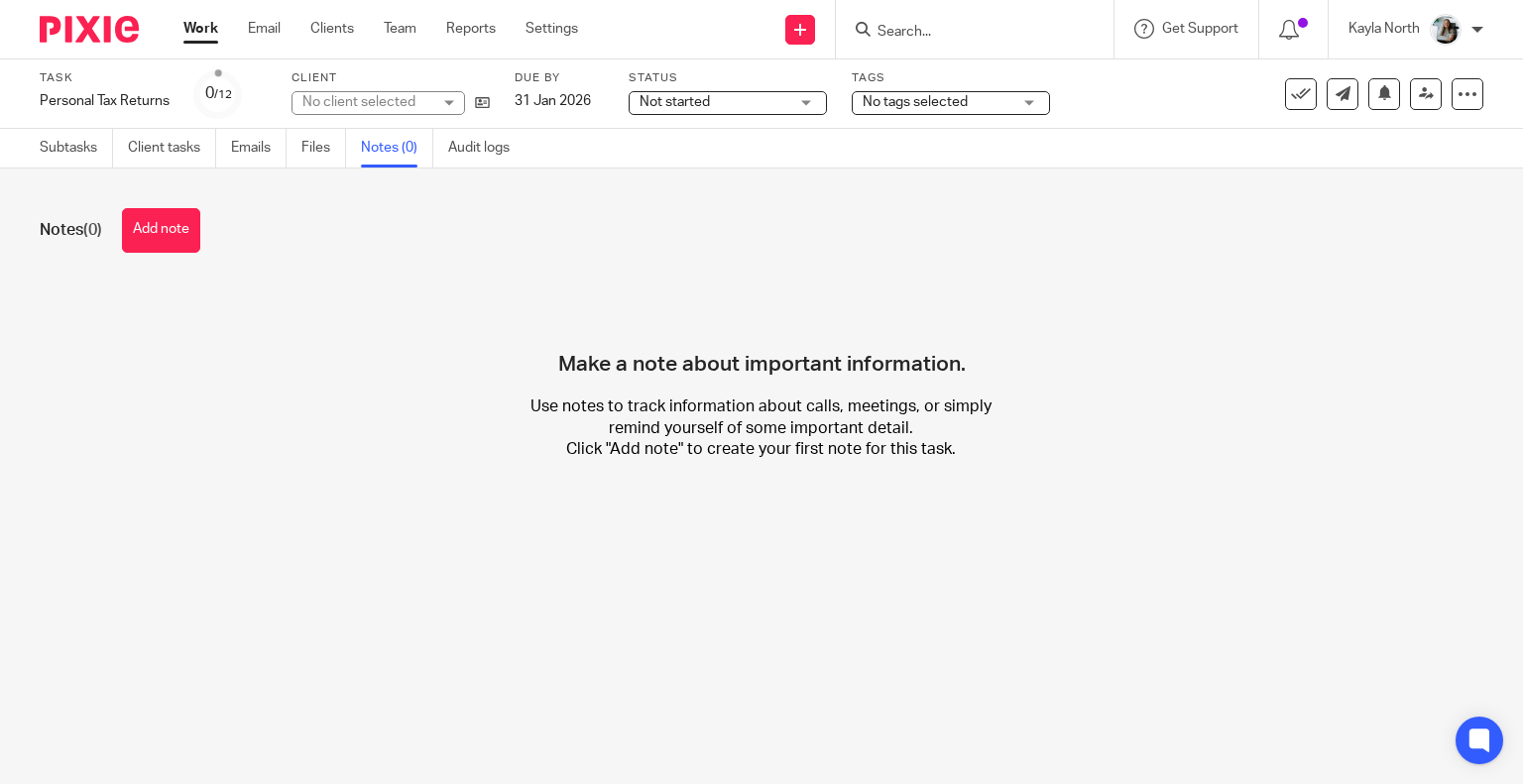 scroll, scrollTop: 0, scrollLeft: 0, axis: both 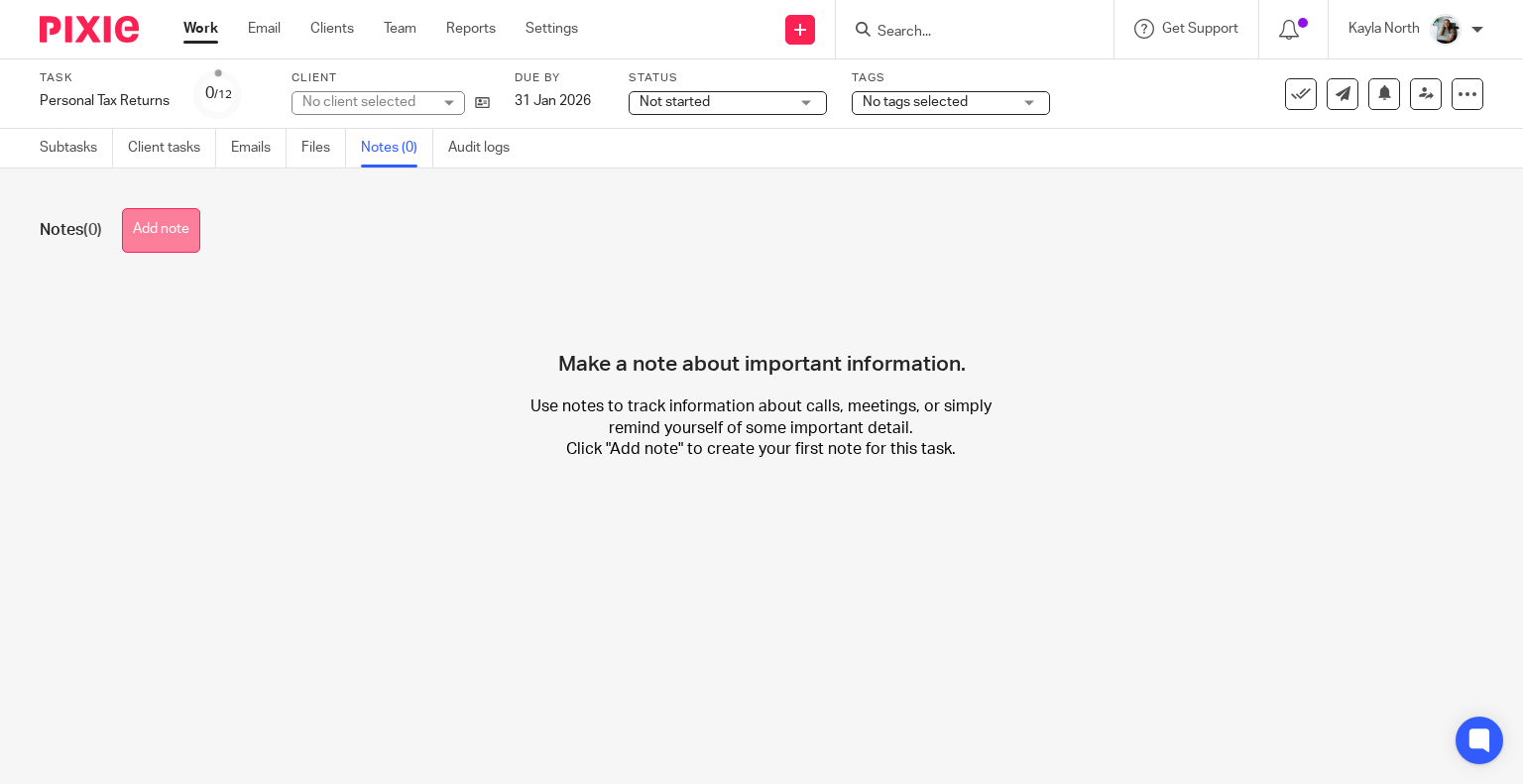 click on "Add note" at bounding box center (161, 230) 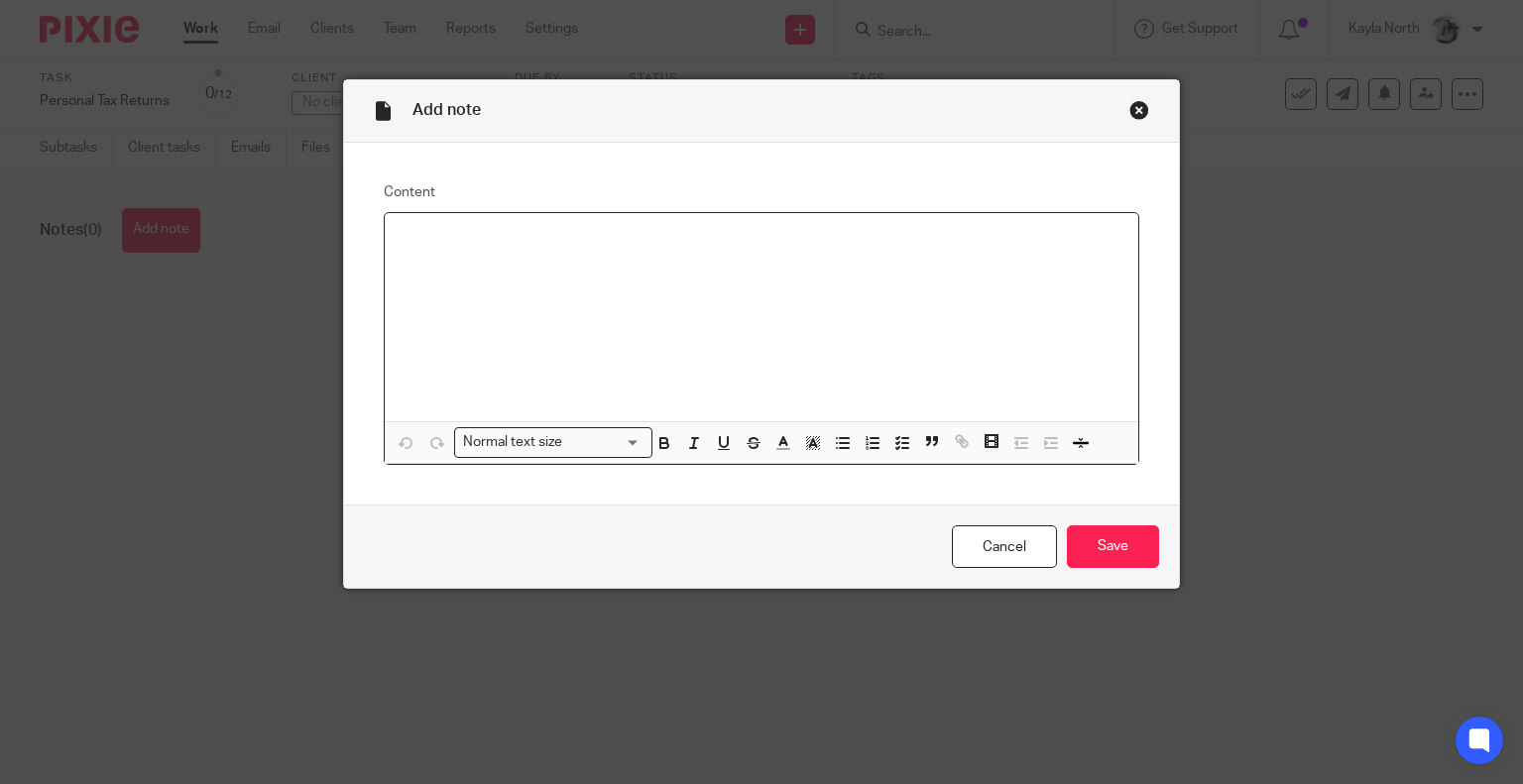 click at bounding box center [762, 317] 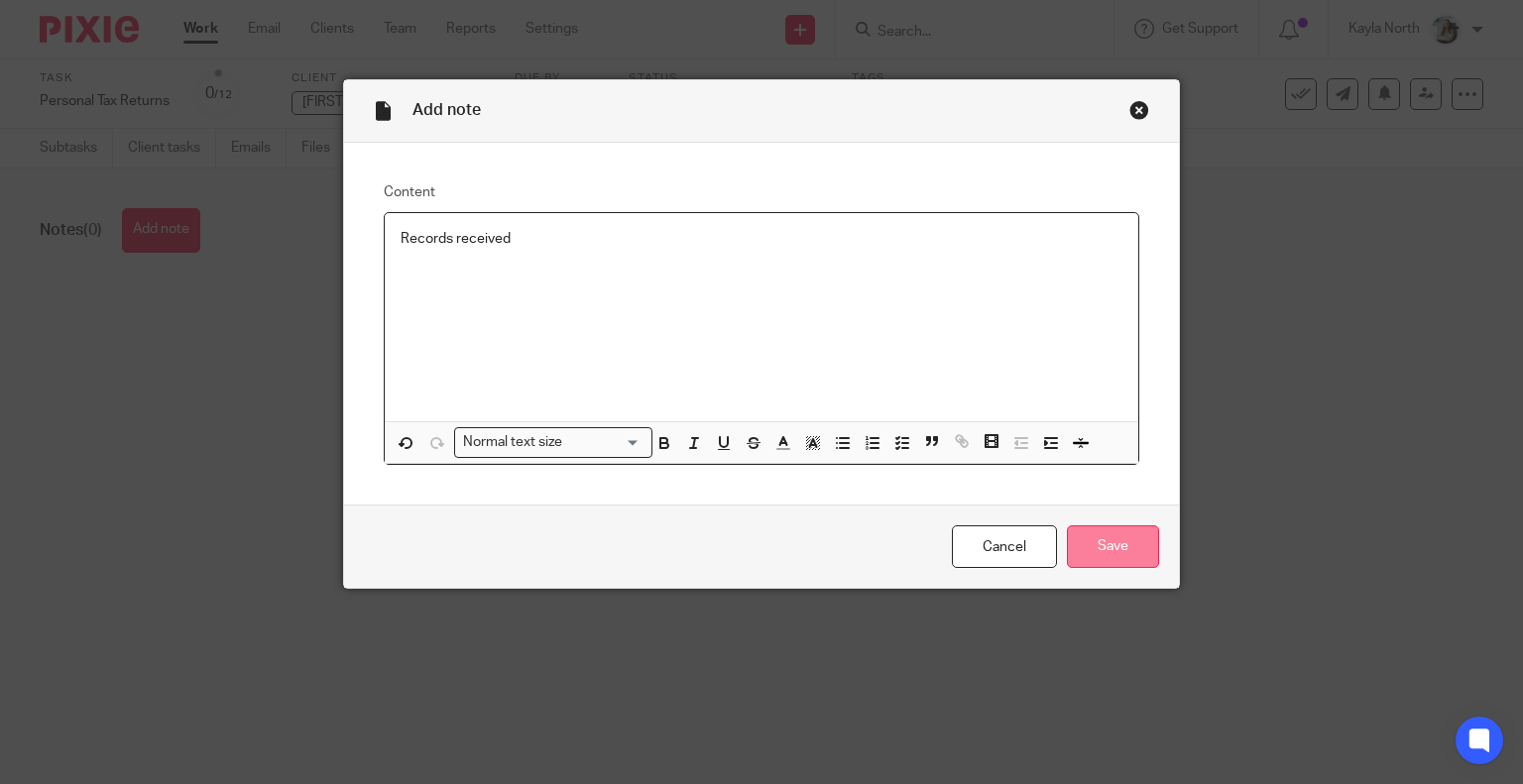 click on "Save" at bounding box center [1113, 546] 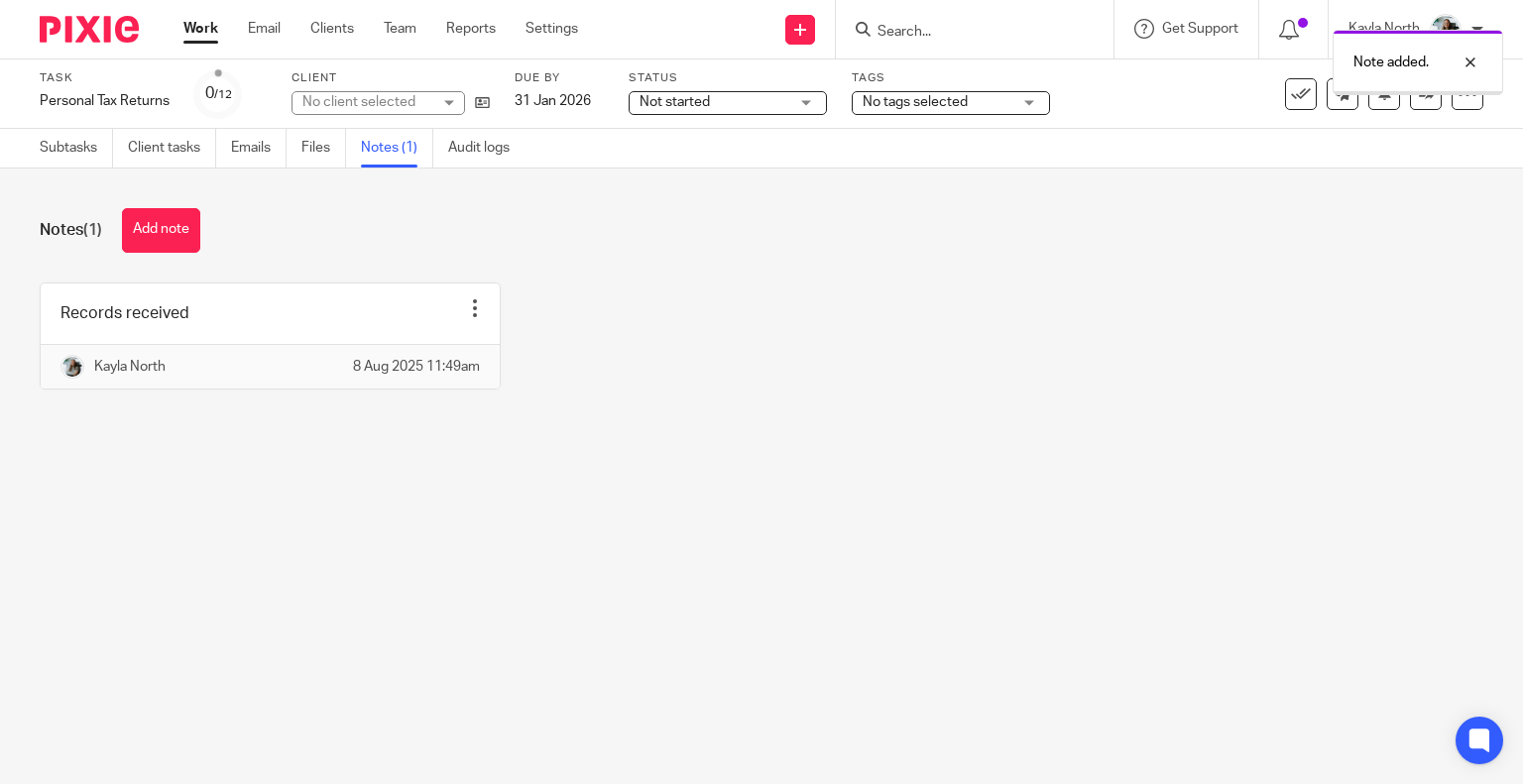click on "Subtasks" at bounding box center [76, 148] 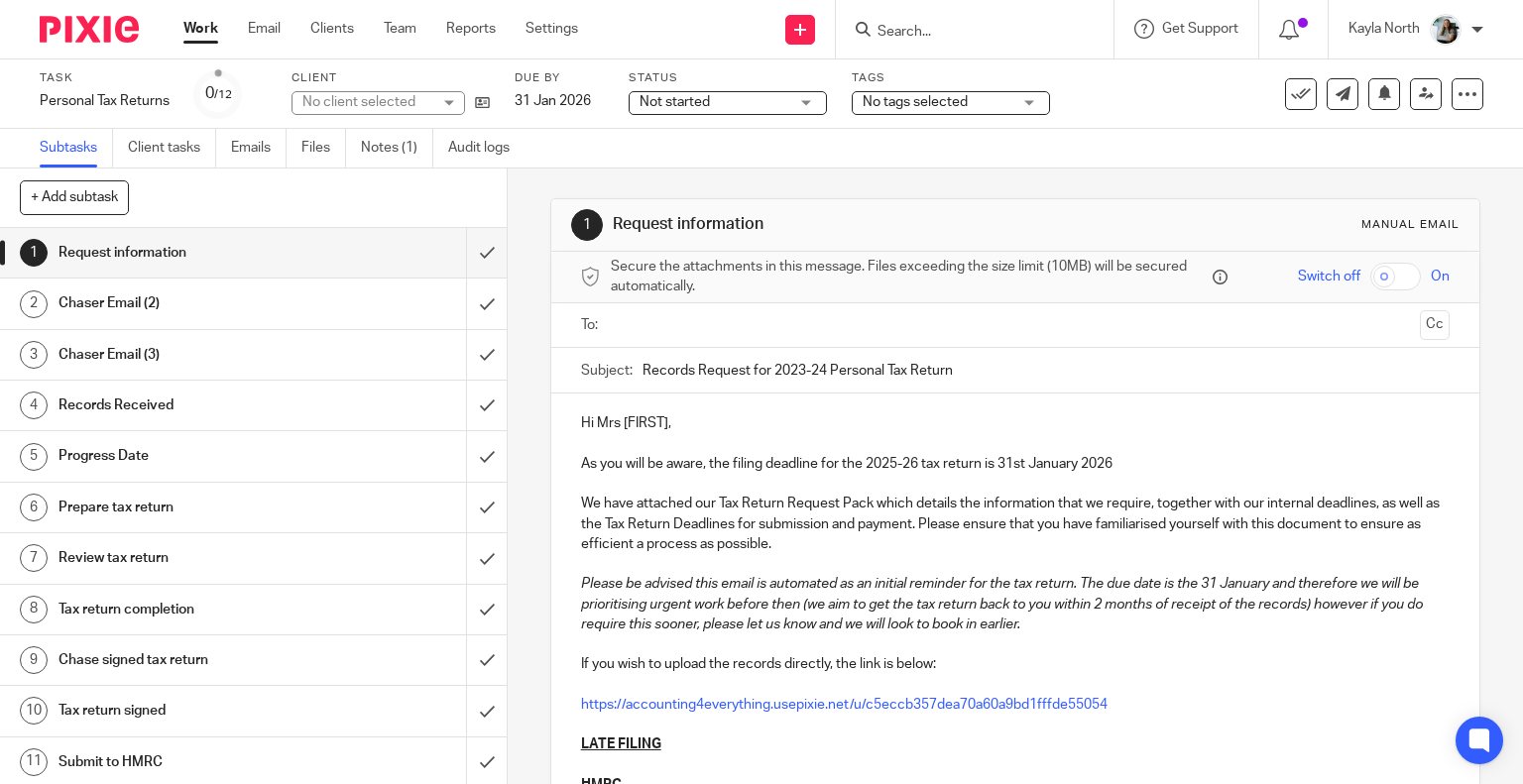 scroll, scrollTop: 0, scrollLeft: 0, axis: both 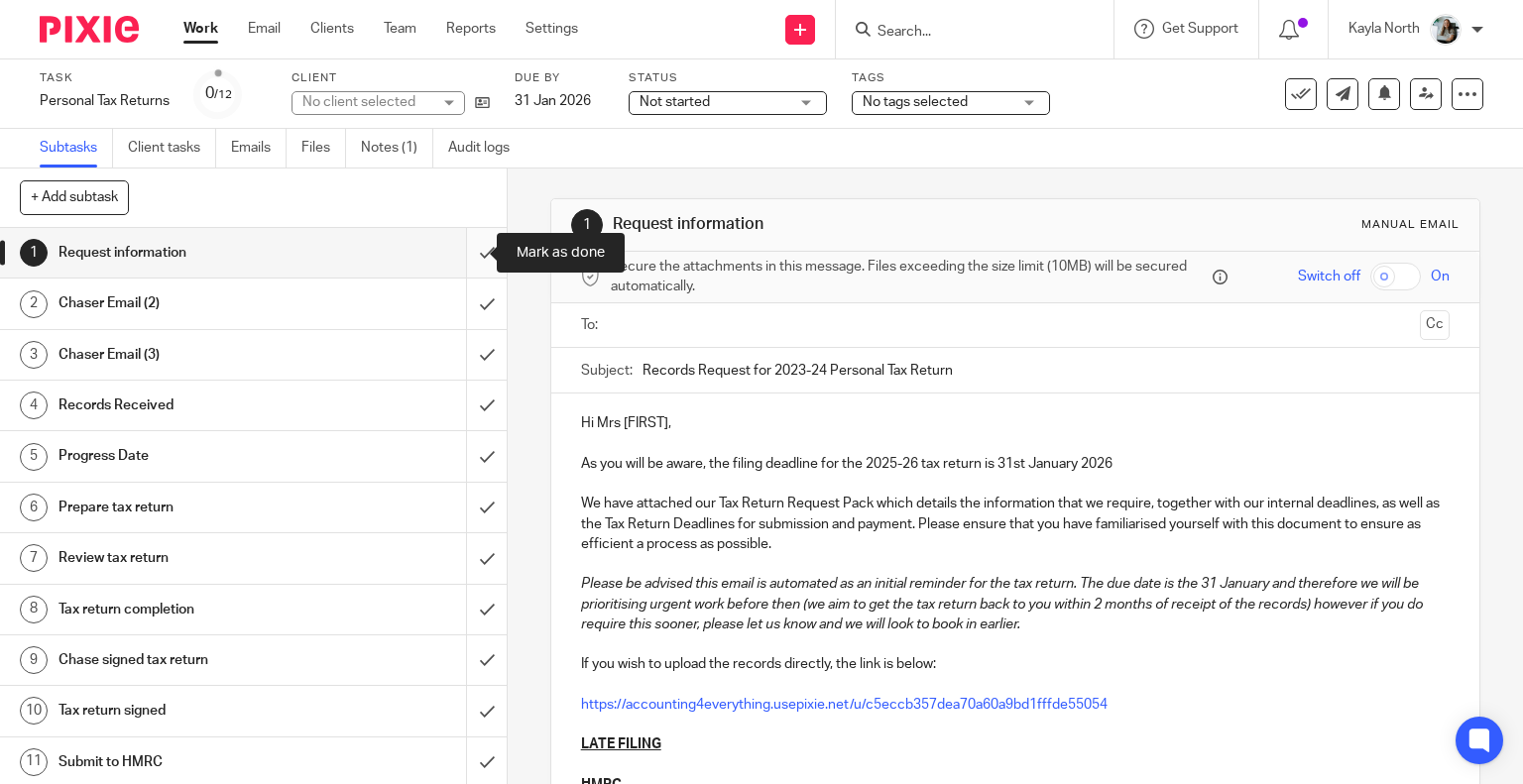 click at bounding box center (253, 253) 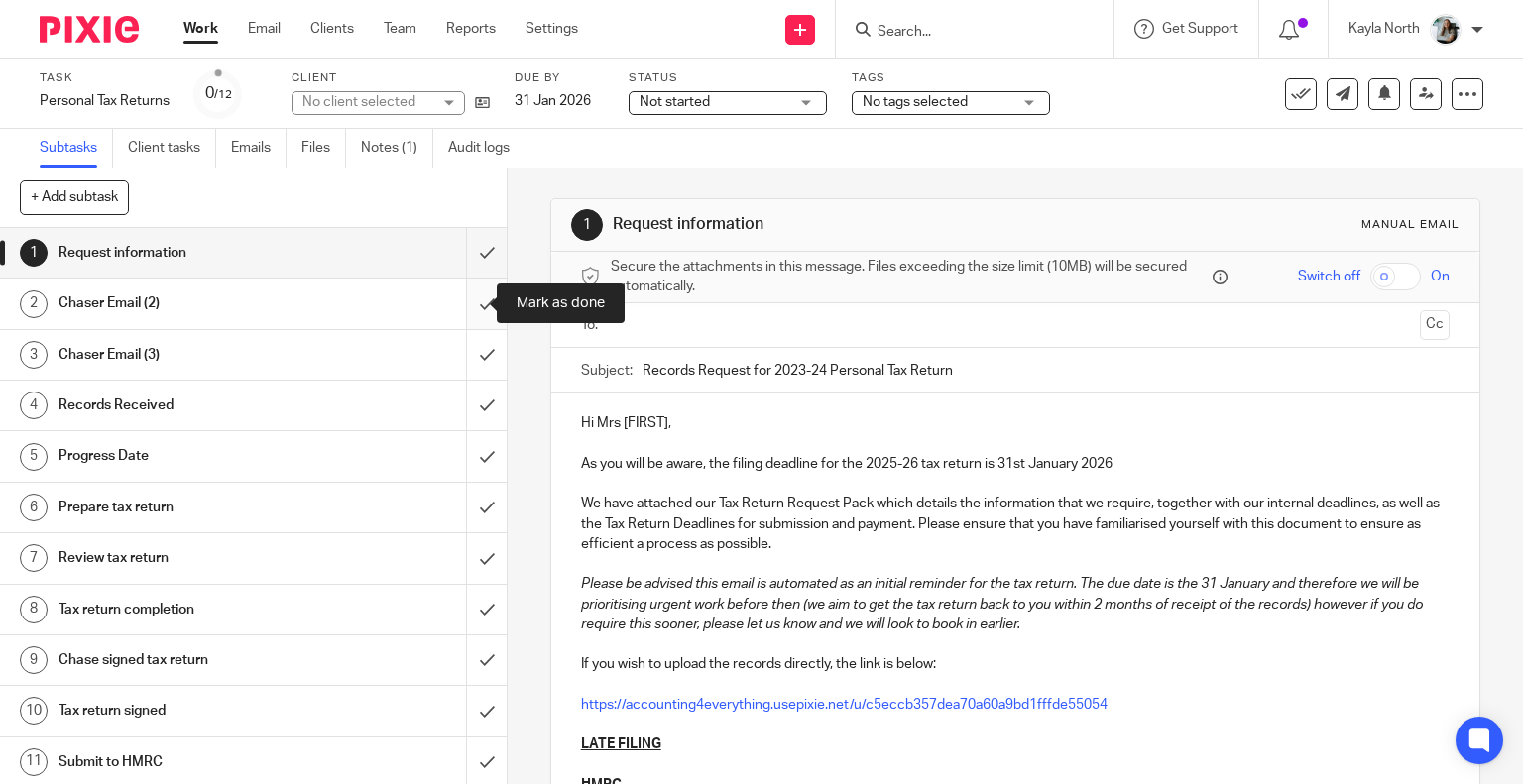 click at bounding box center (253, 303) 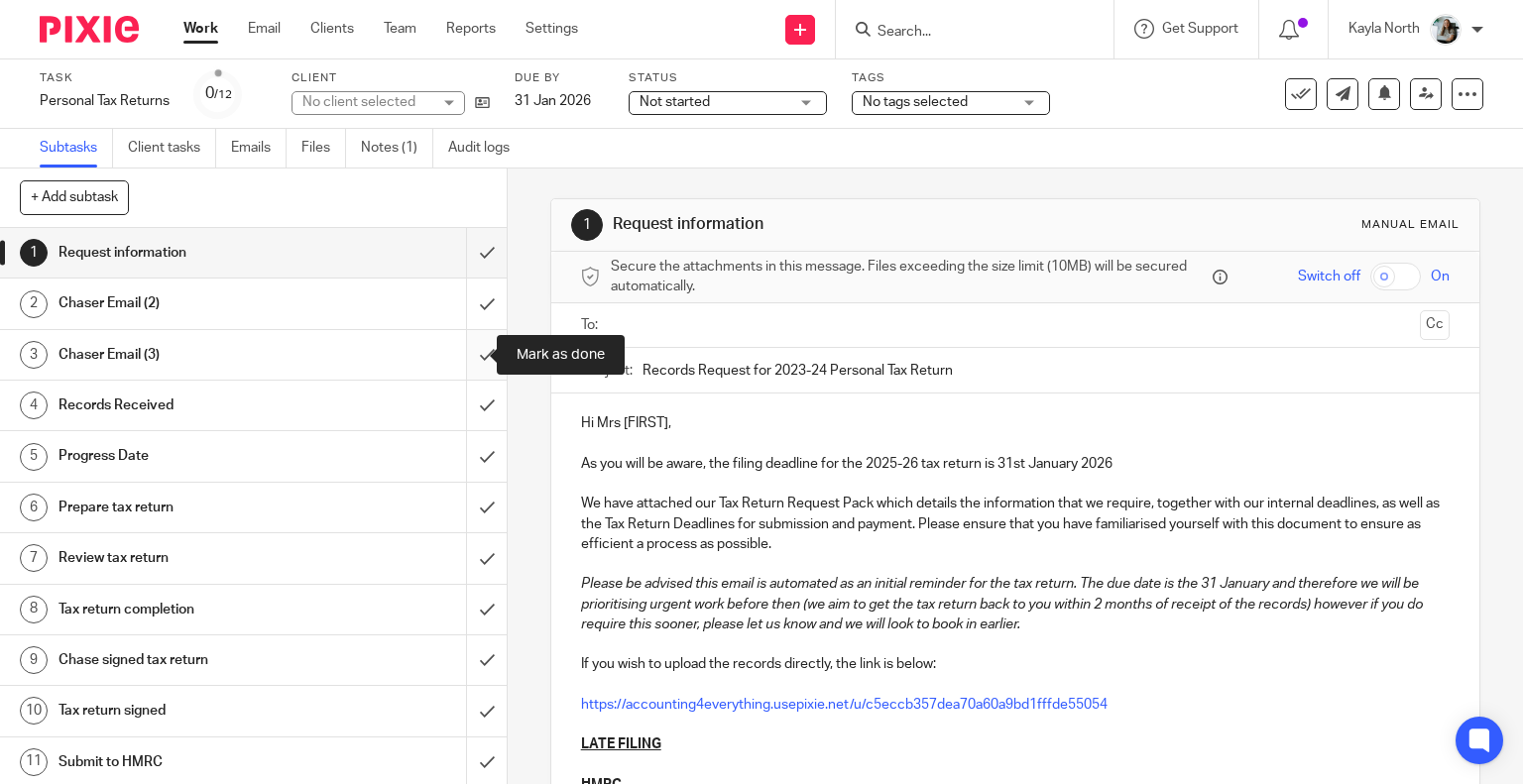 click at bounding box center (253, 355) 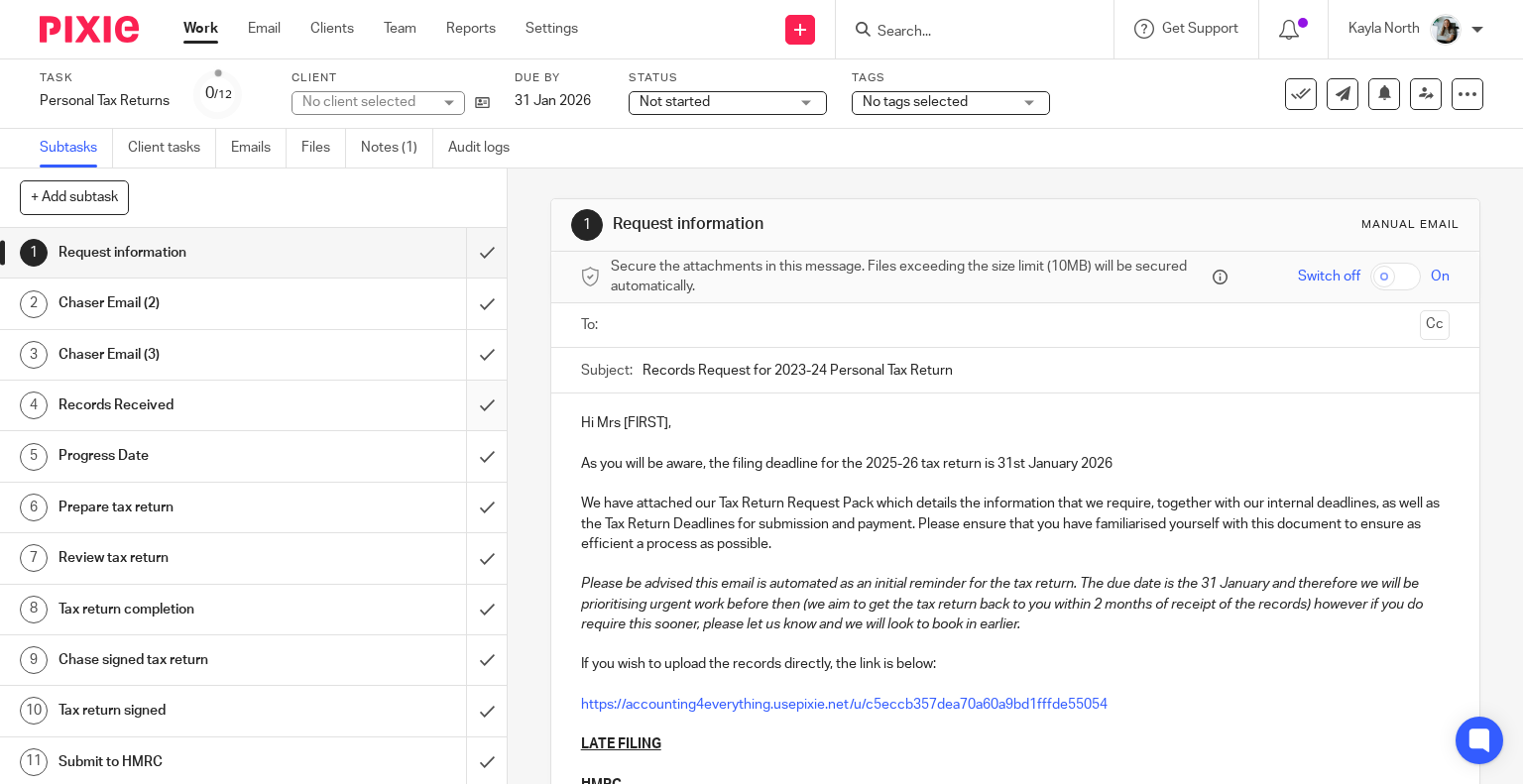 click at bounding box center [253, 405] 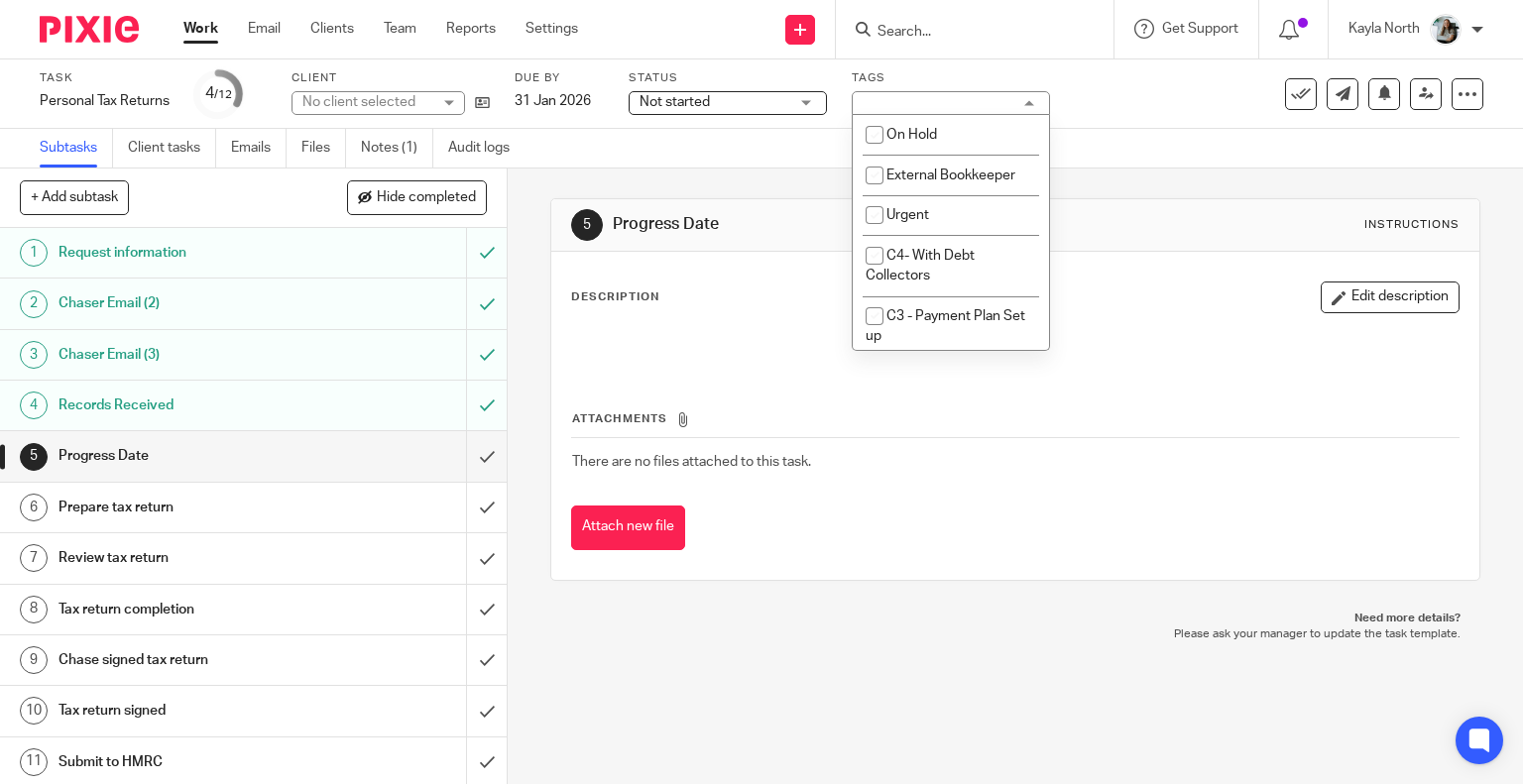 scroll, scrollTop: 0, scrollLeft: 0, axis: both 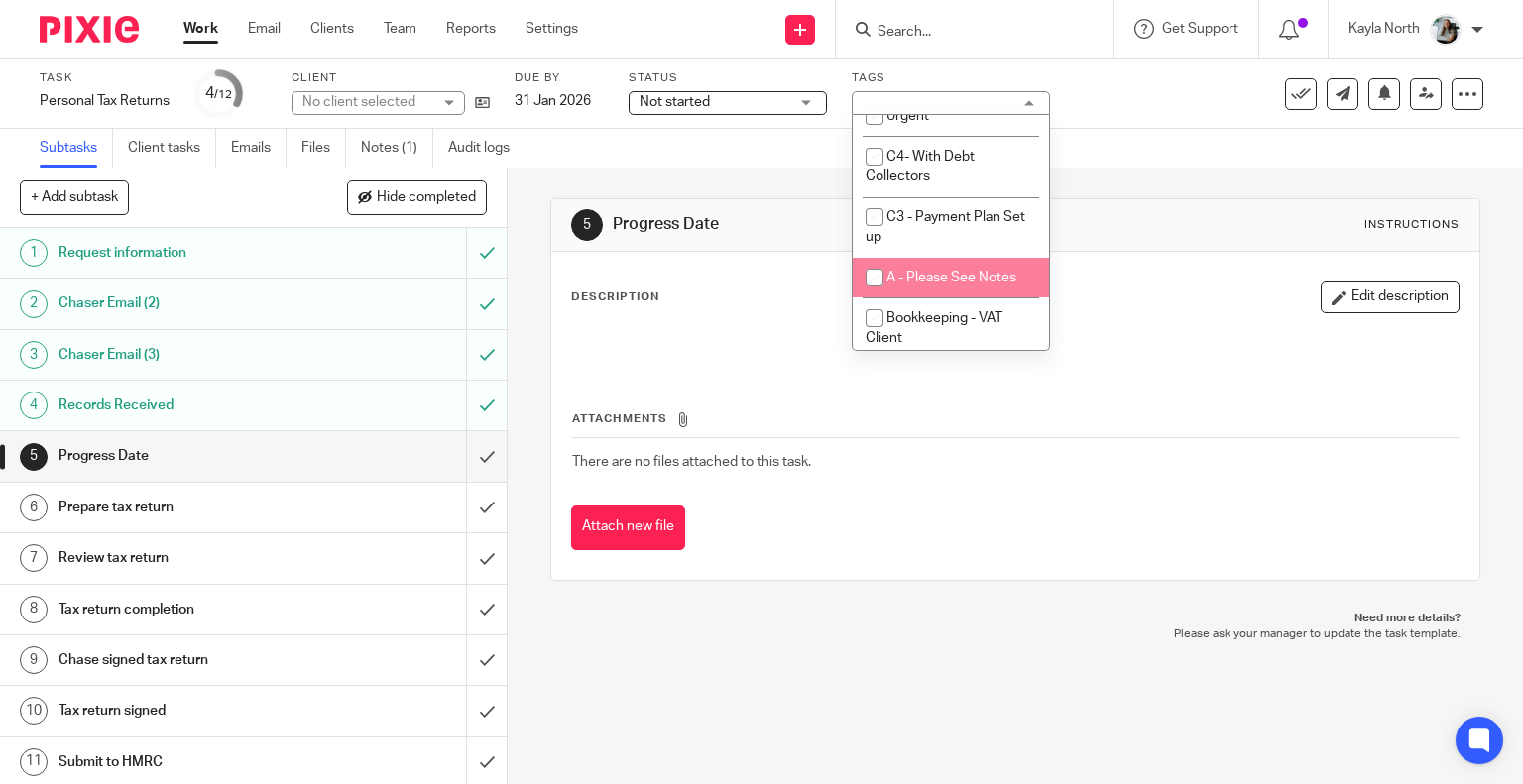 click on "A - Please See Notes" at bounding box center (951, 278) 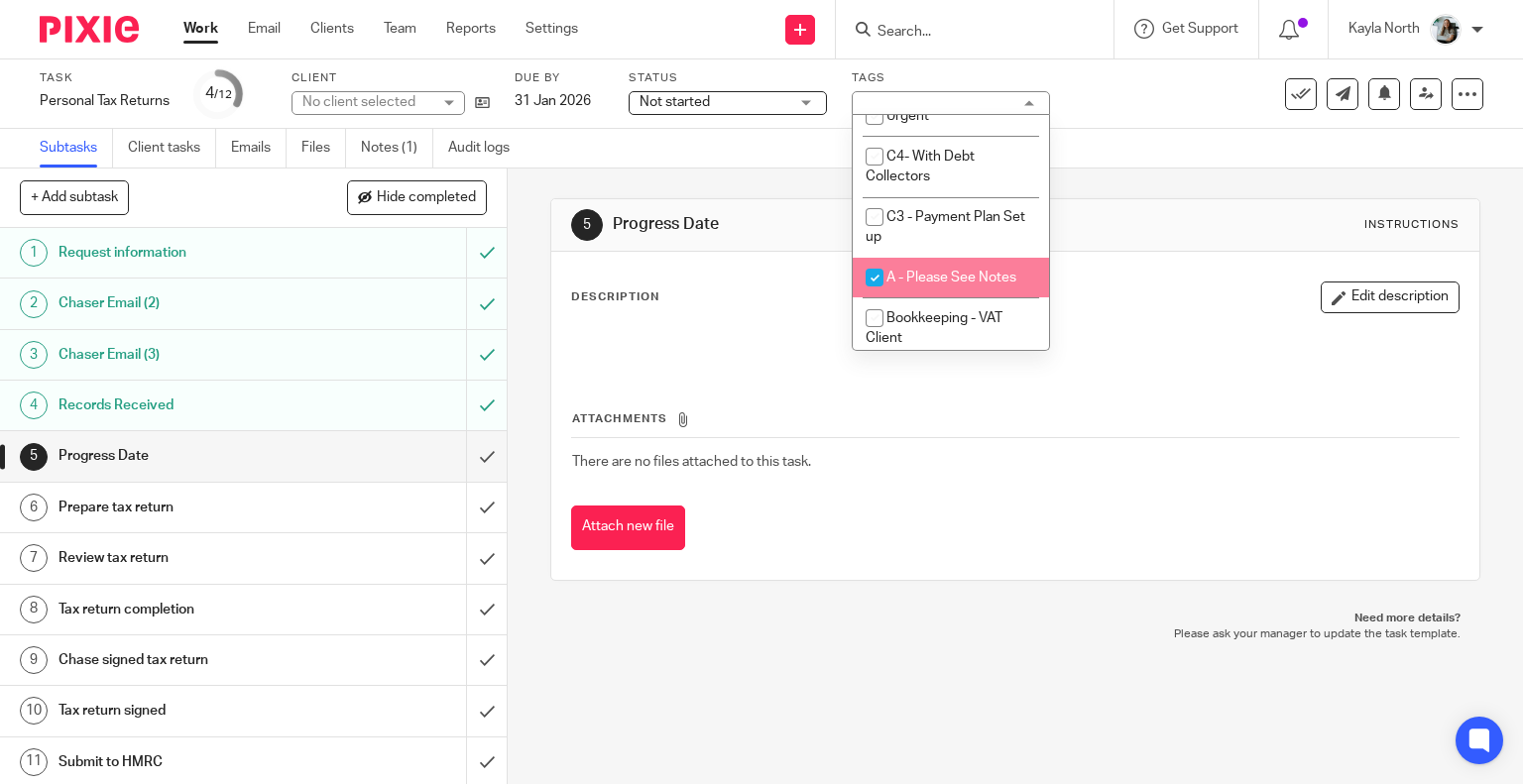 checkbox on "true" 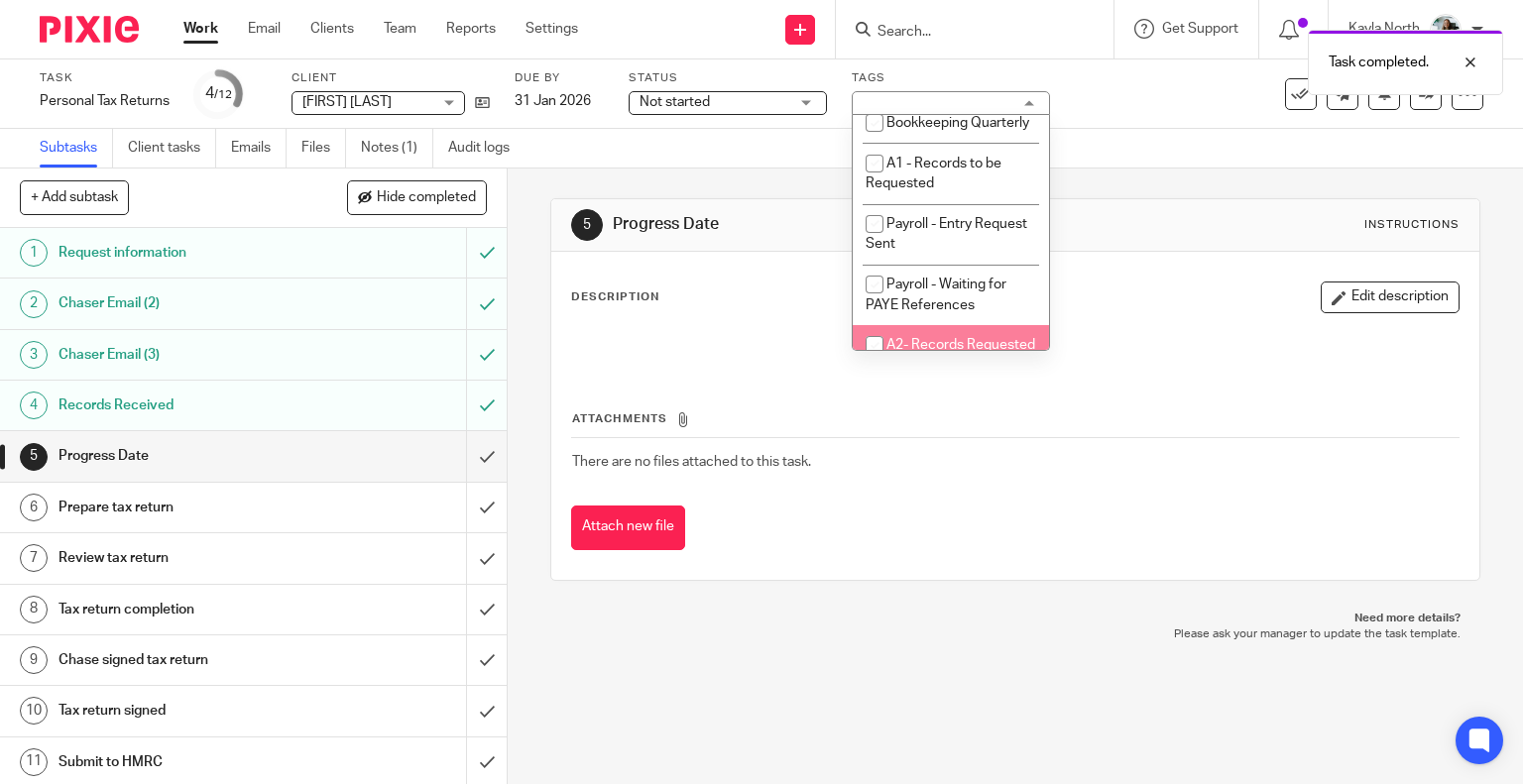 scroll, scrollTop: 694, scrollLeft: 0, axis: vertical 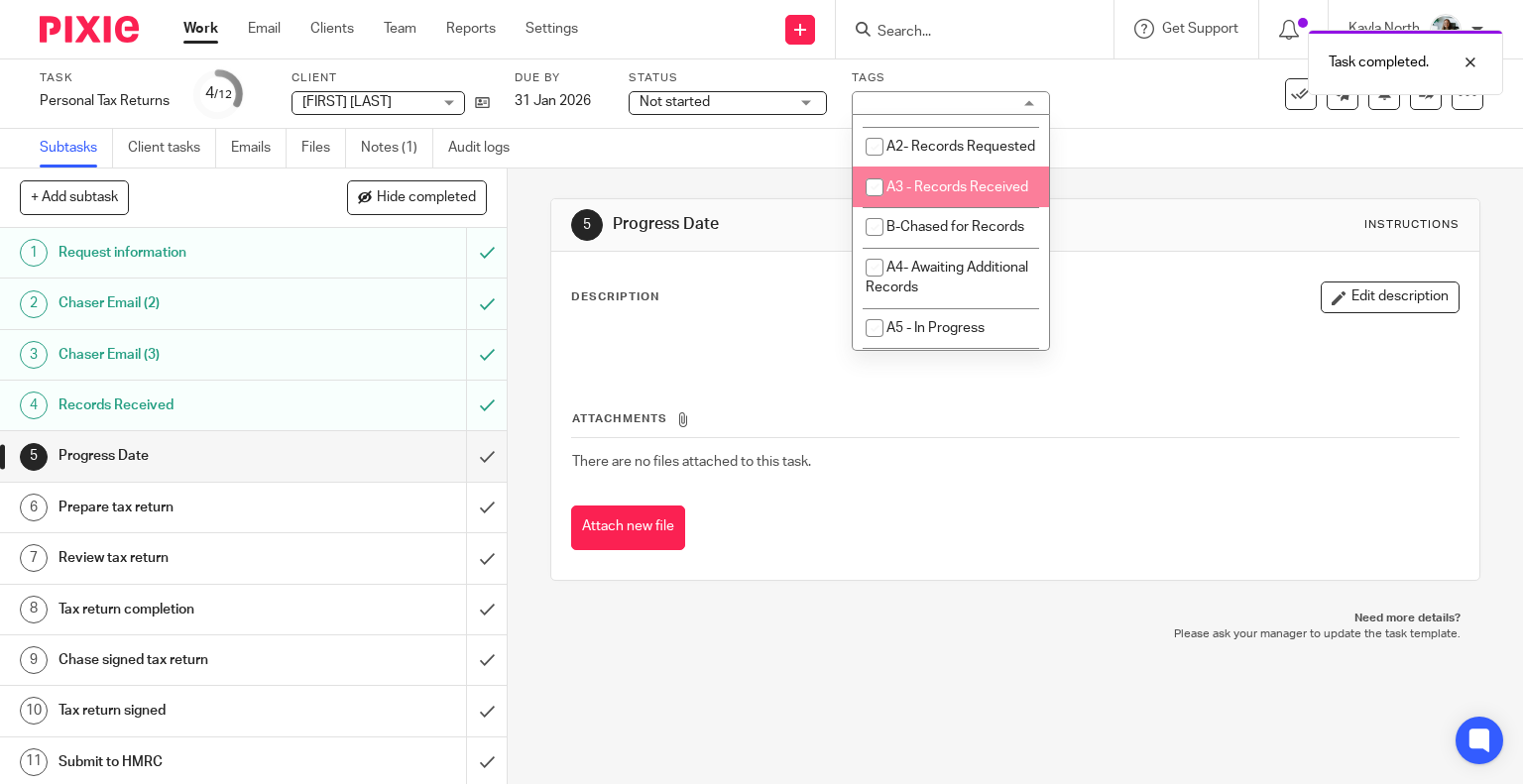 click on "A3 - Records Received" at bounding box center (957, 187) 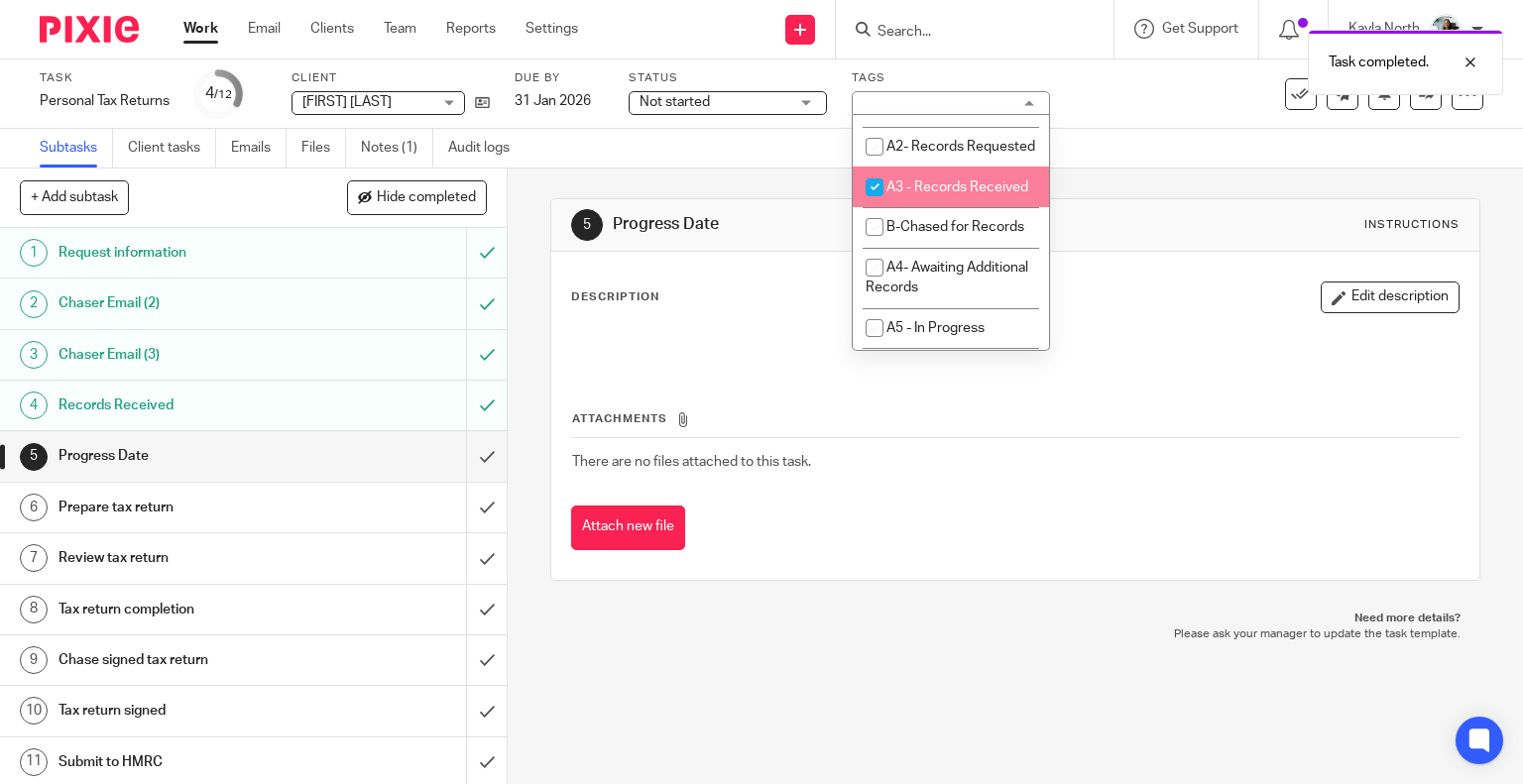 checkbox on "true" 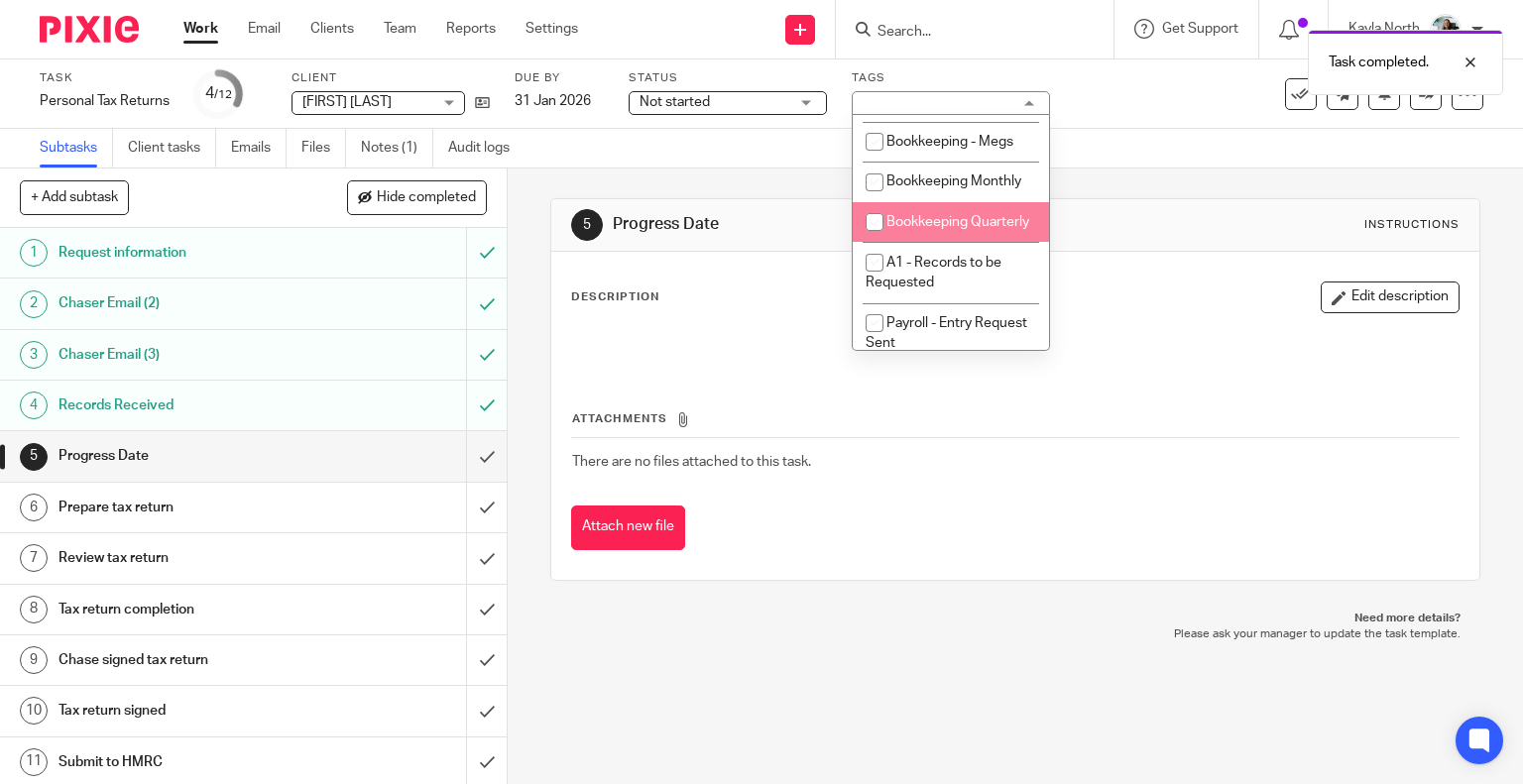 scroll, scrollTop: 198, scrollLeft: 0, axis: vertical 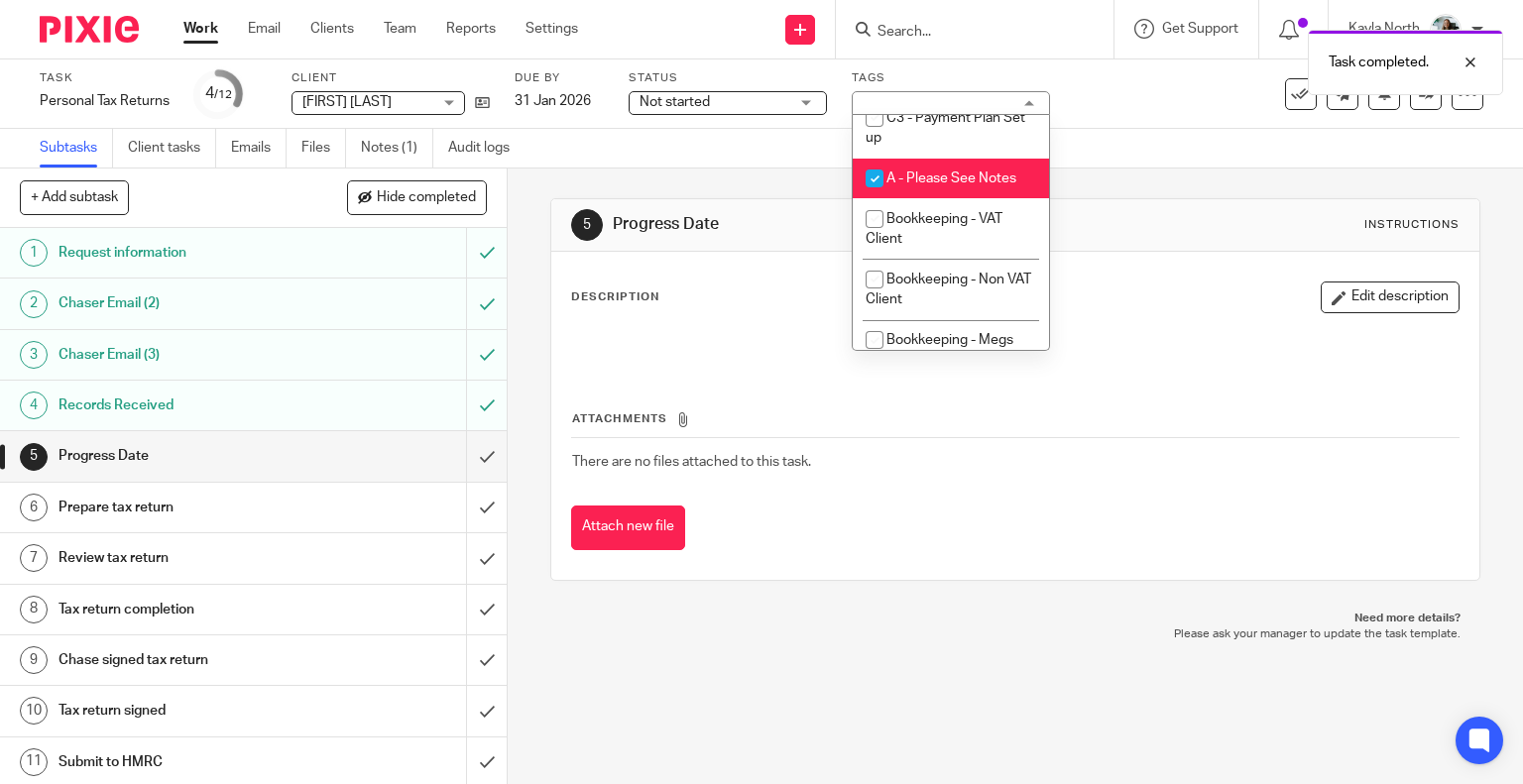 click on "A - Please See Notes" at bounding box center [951, 178] 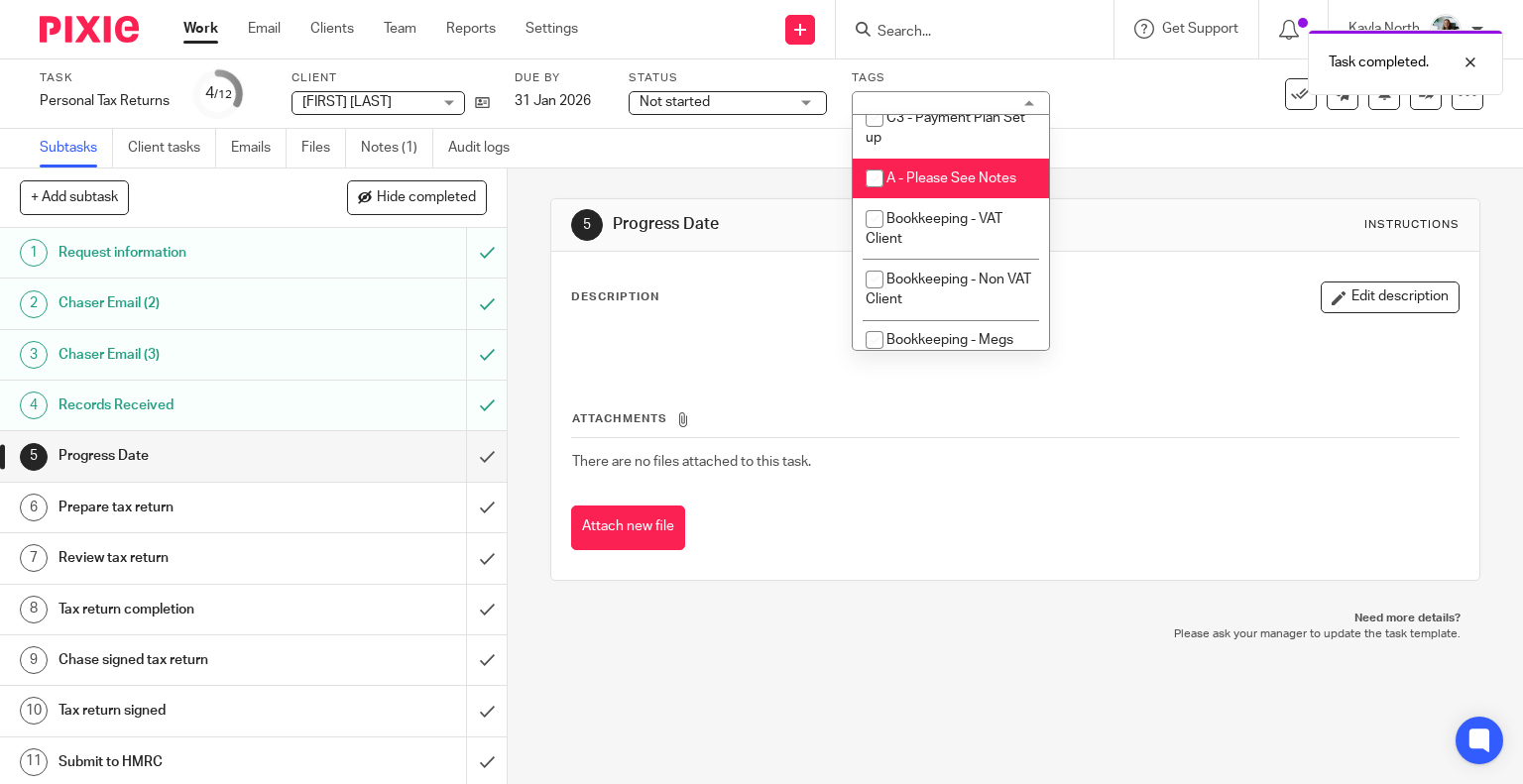 checkbox on "false" 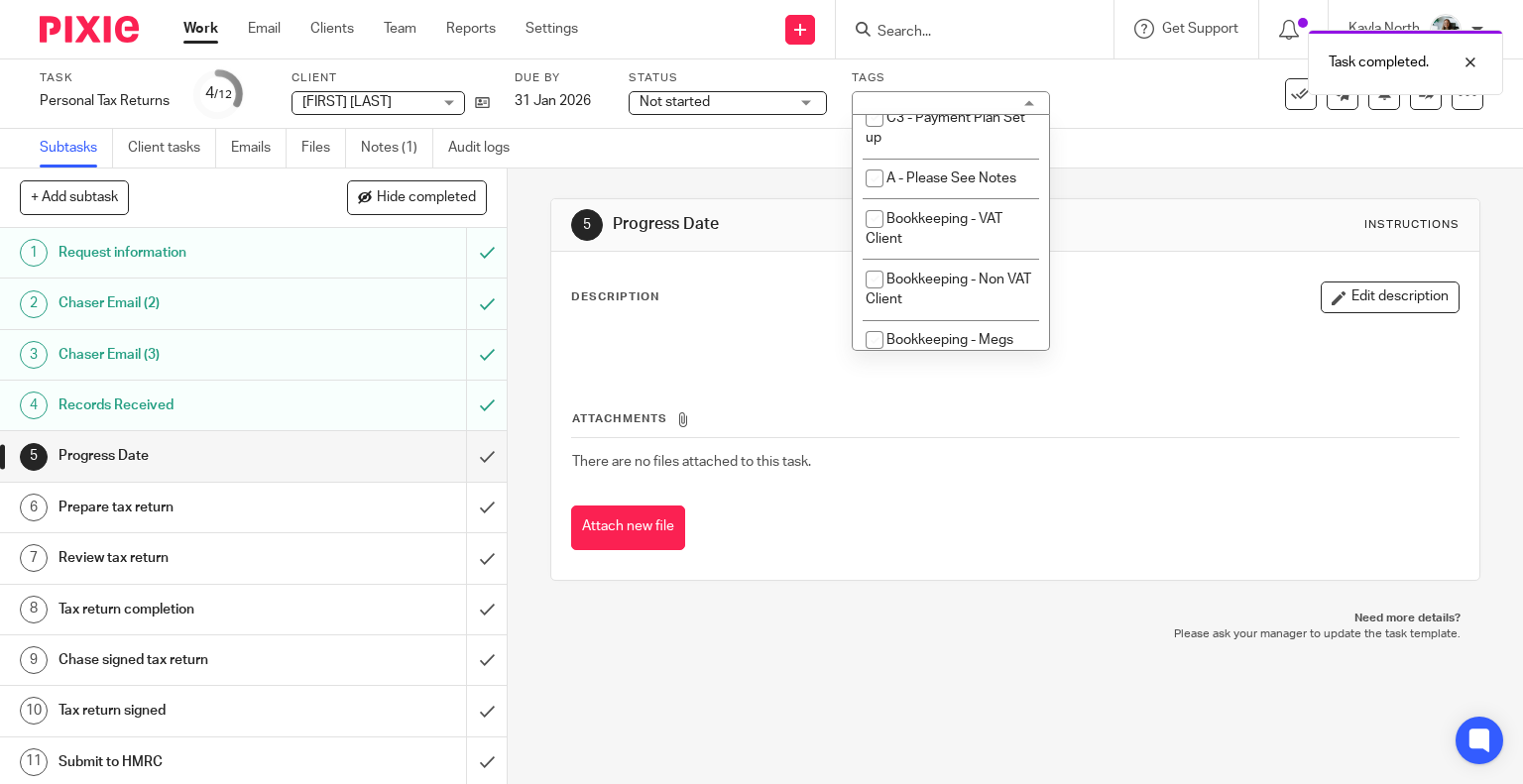 click on "5
Progress Date
Instructions
Description
Edit description
Attachments     There are no files attached to this task.   Attach new file" at bounding box center (1015, 390) 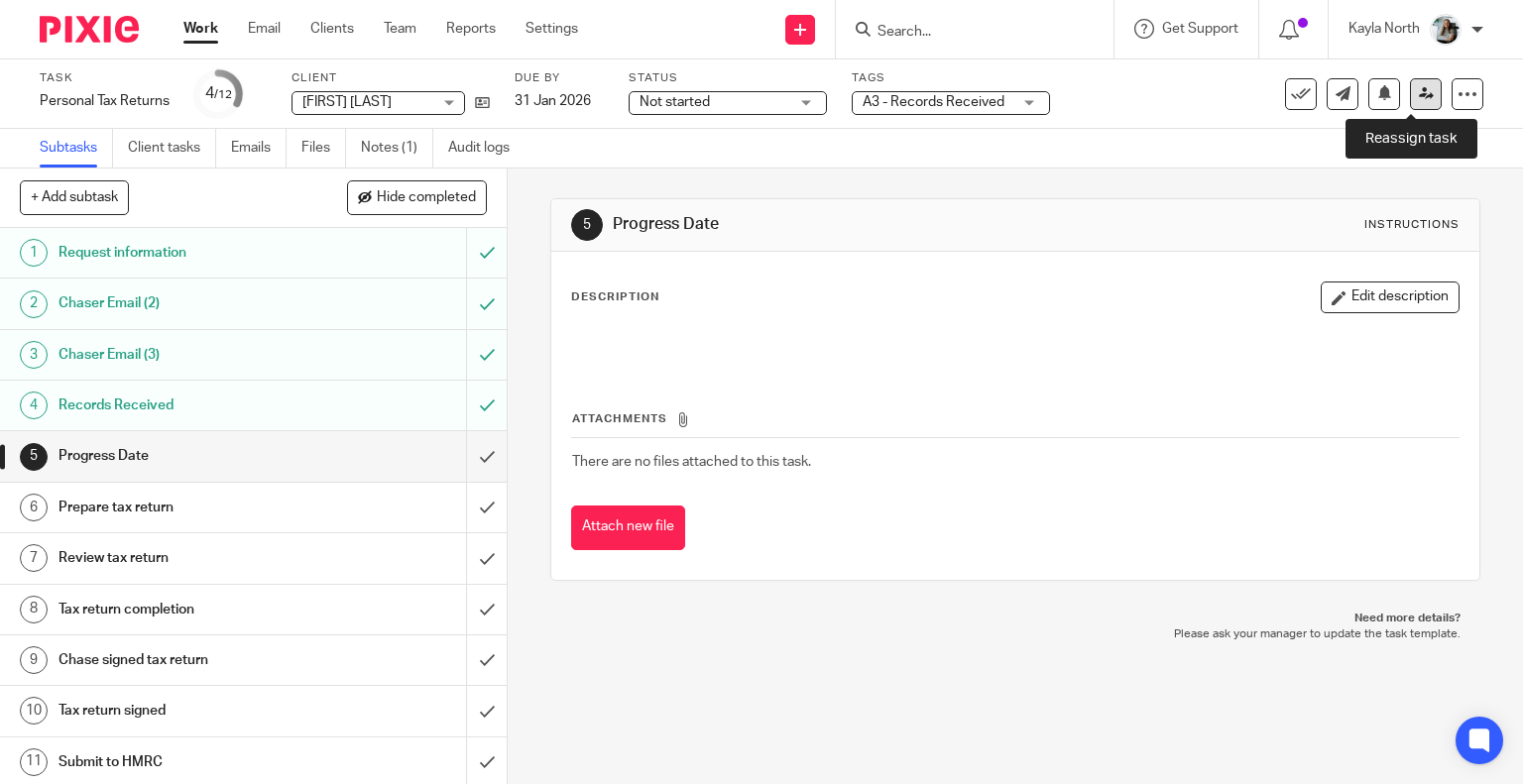 click at bounding box center (1426, 93) 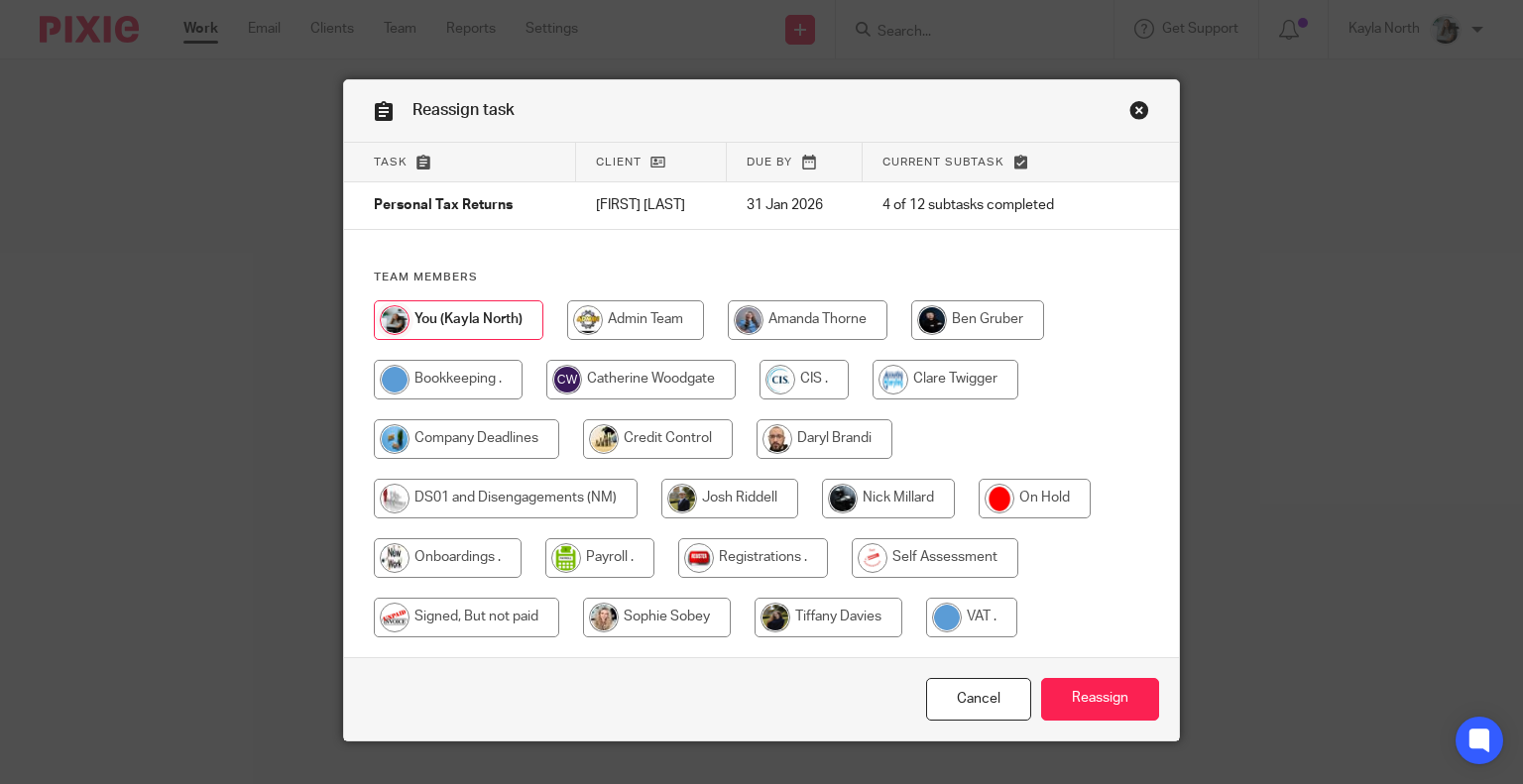 scroll, scrollTop: 0, scrollLeft: 0, axis: both 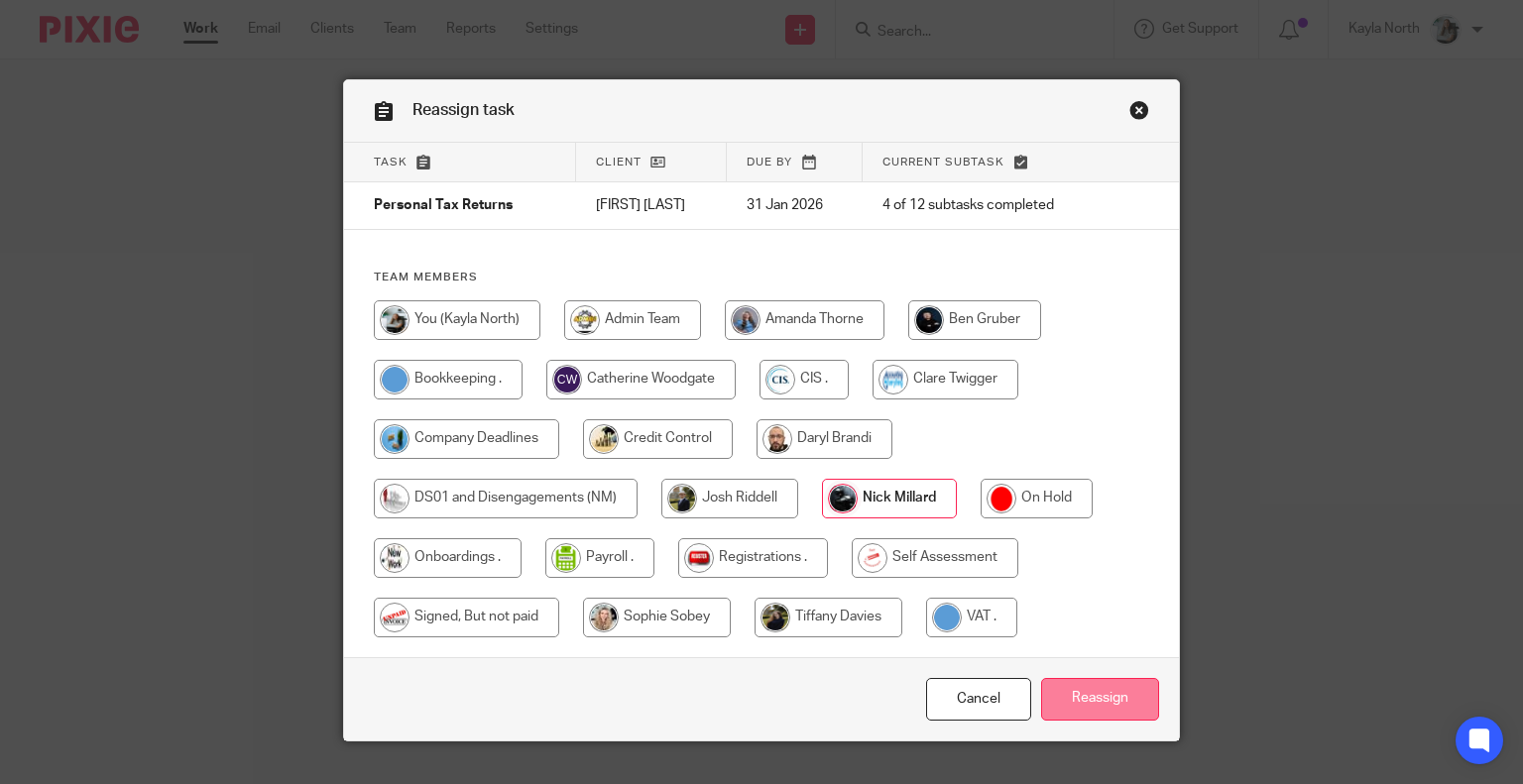 click on "Reassign" at bounding box center [1100, 699] 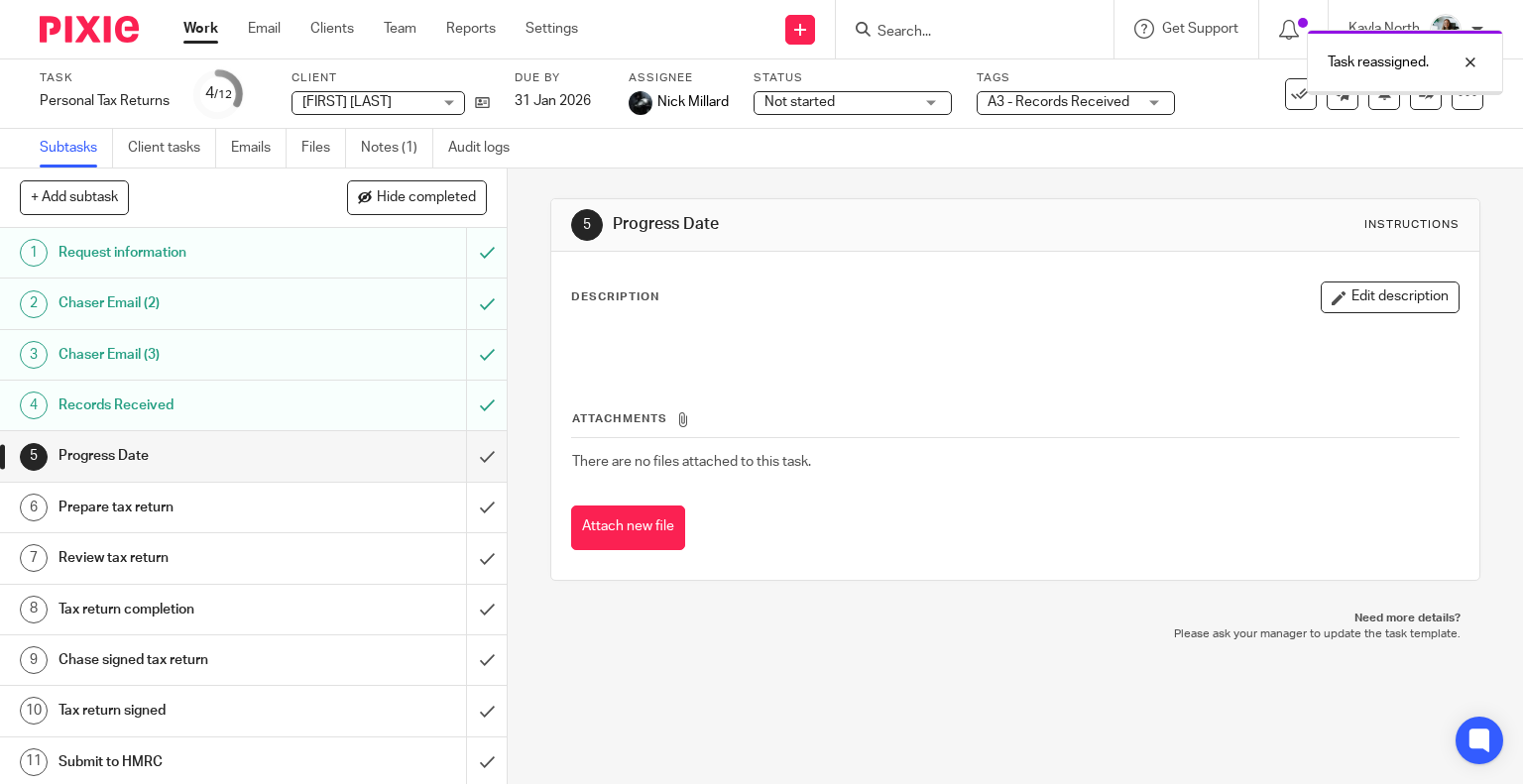 scroll, scrollTop: 0, scrollLeft: 0, axis: both 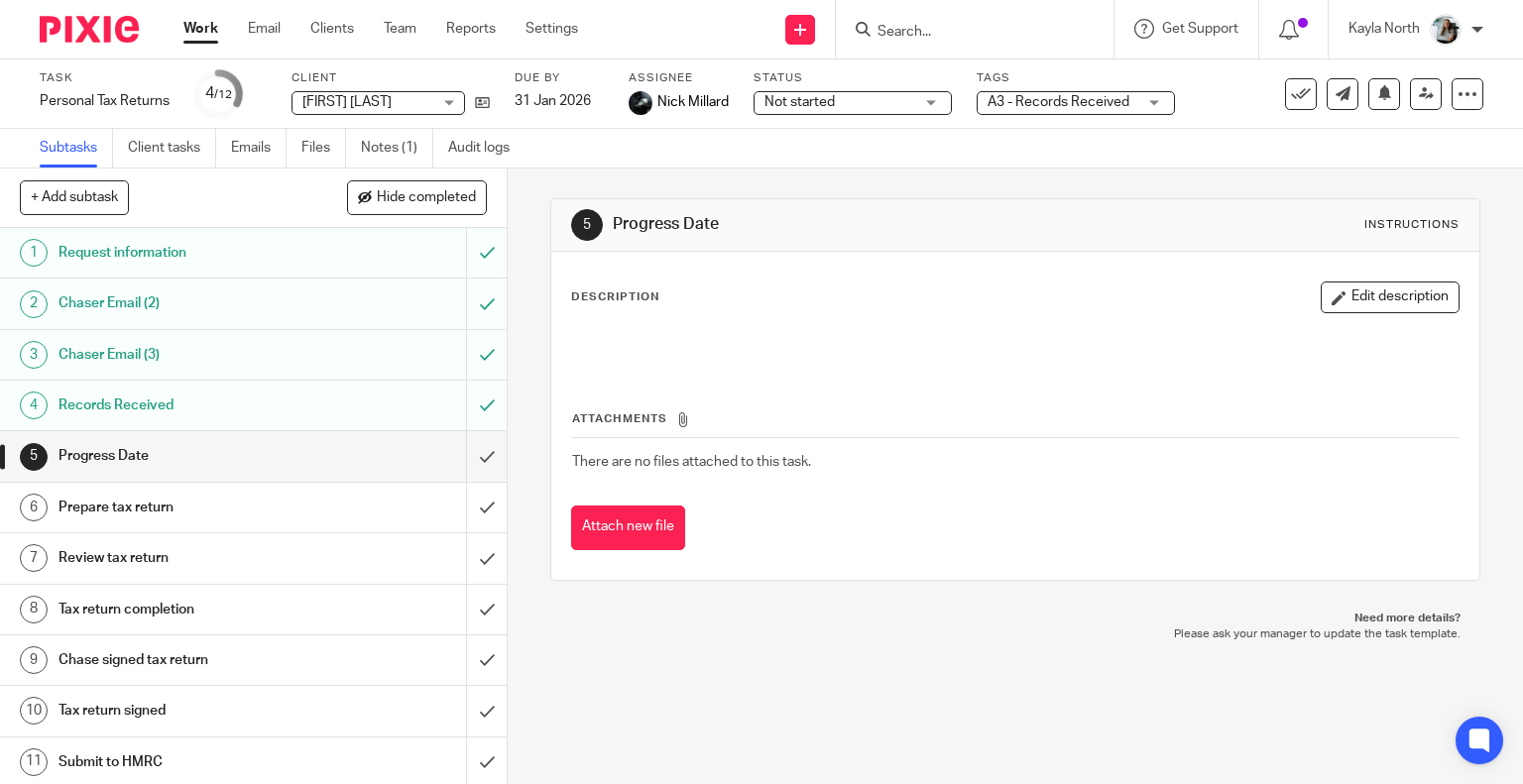 click at bounding box center (89, 29) 